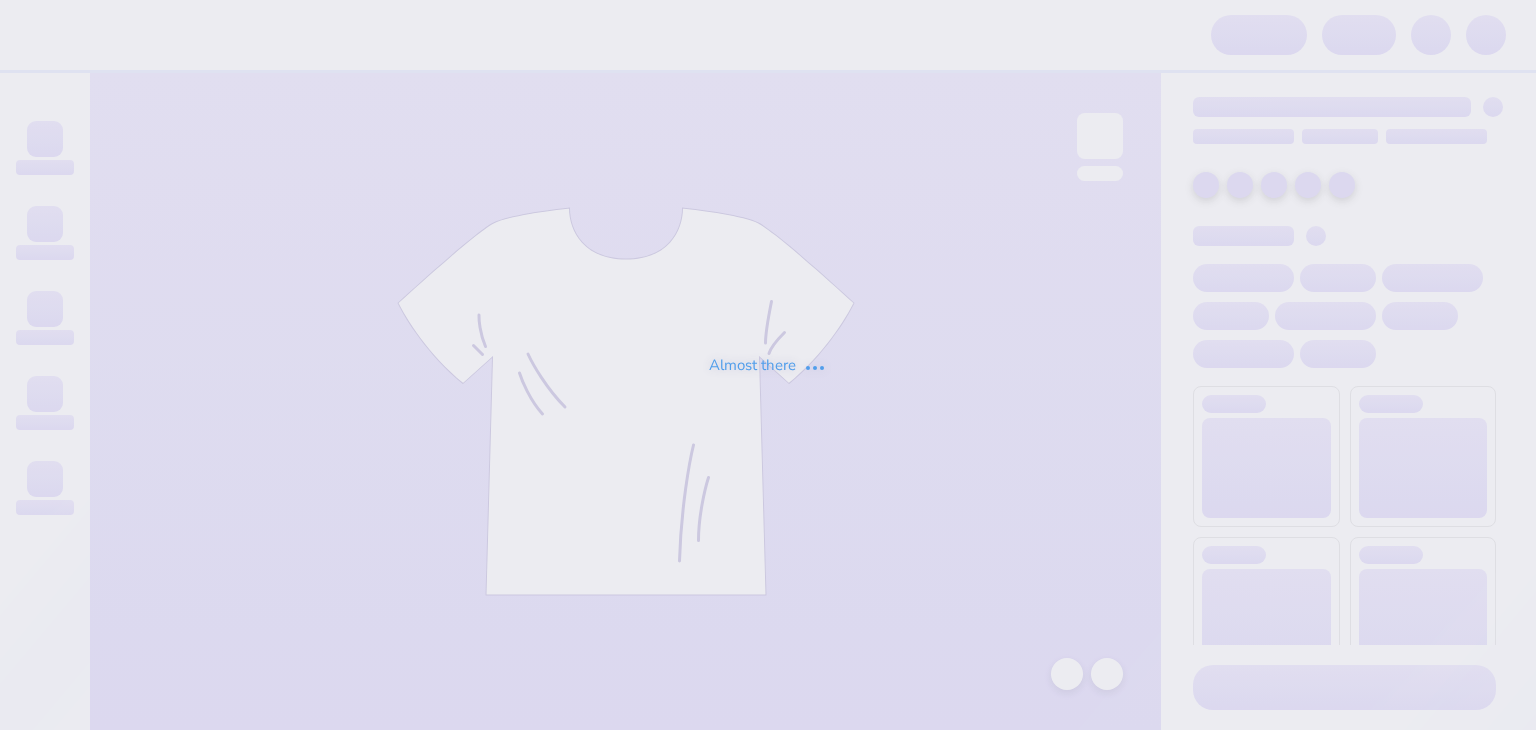 scroll, scrollTop: 0, scrollLeft: 0, axis: both 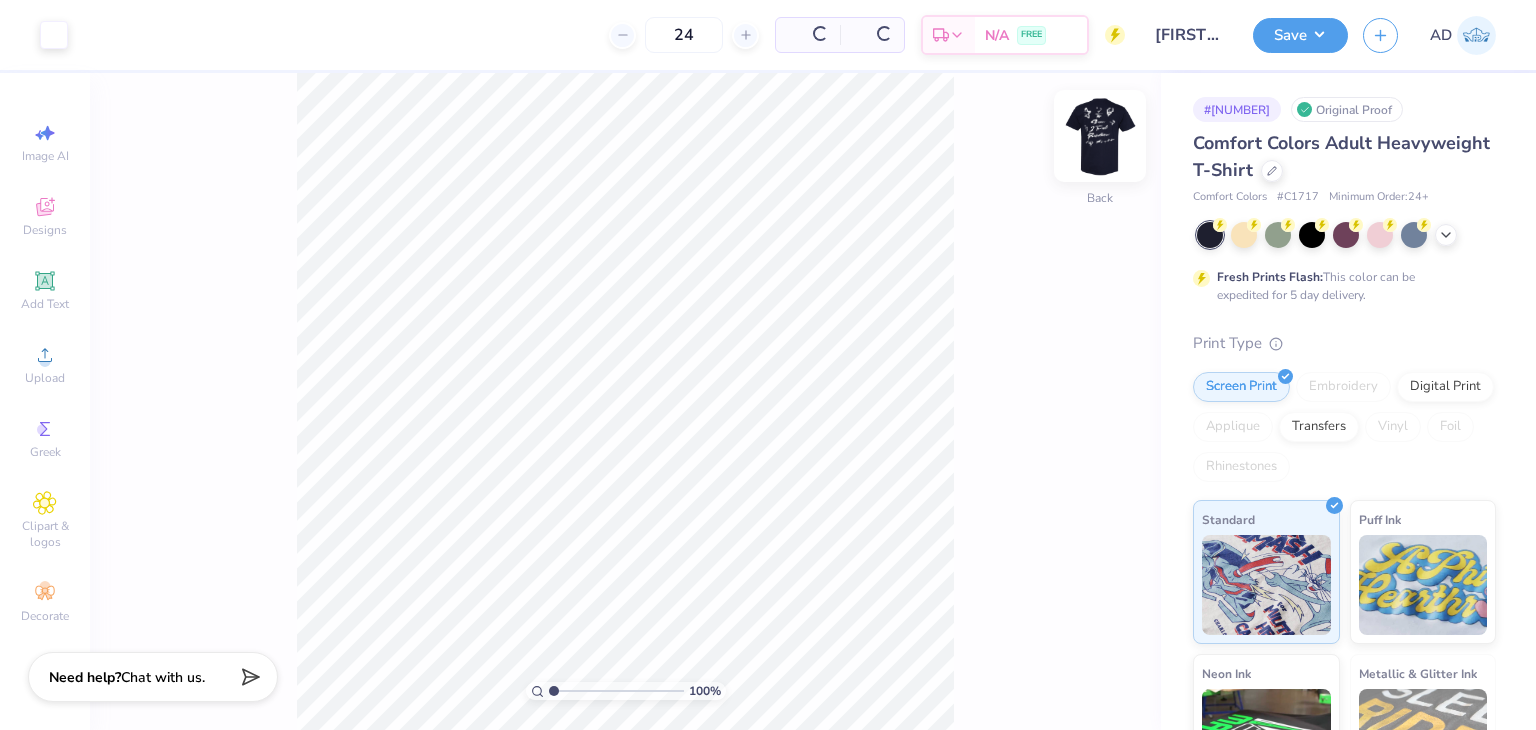 click at bounding box center (1100, 136) 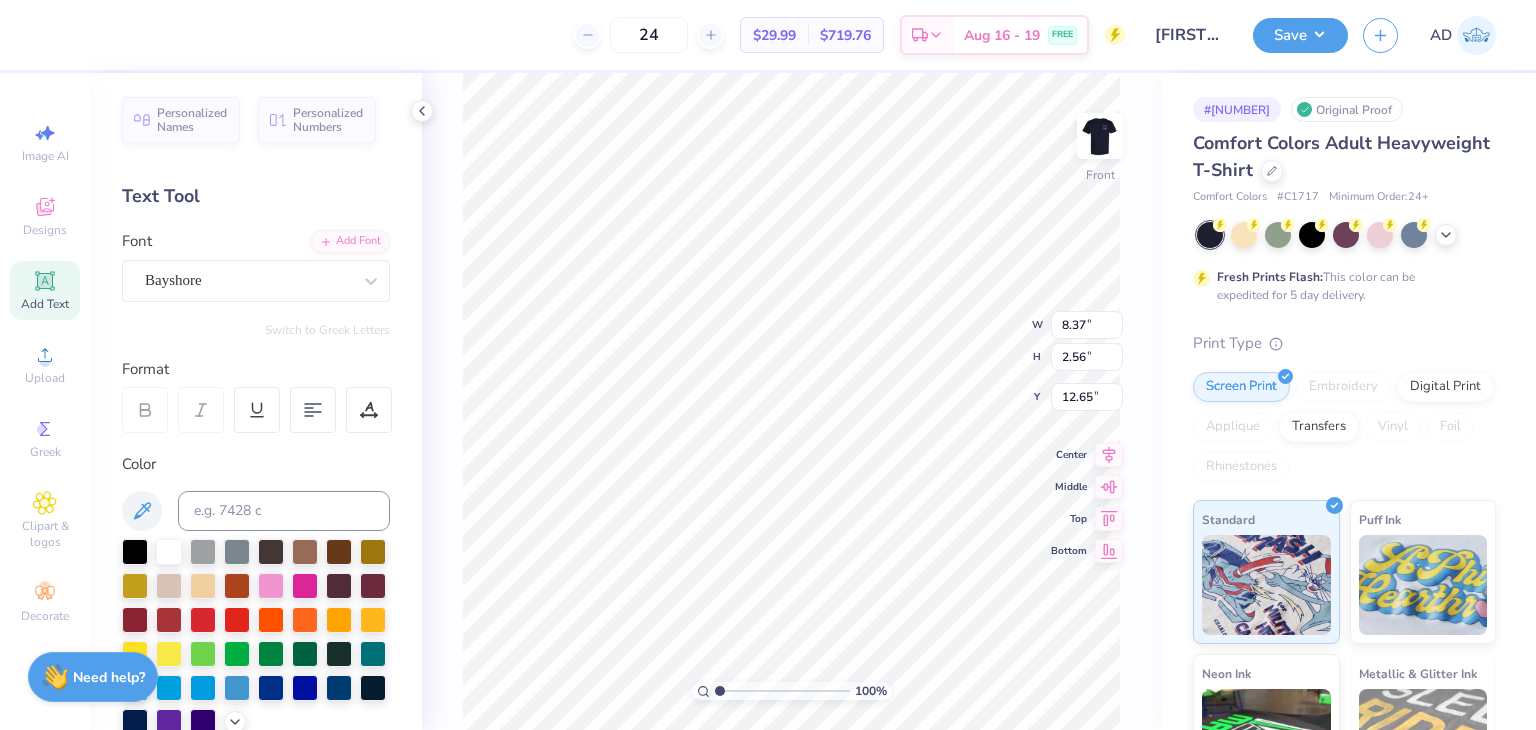 scroll, scrollTop: 16, scrollLeft: 4, axis: both 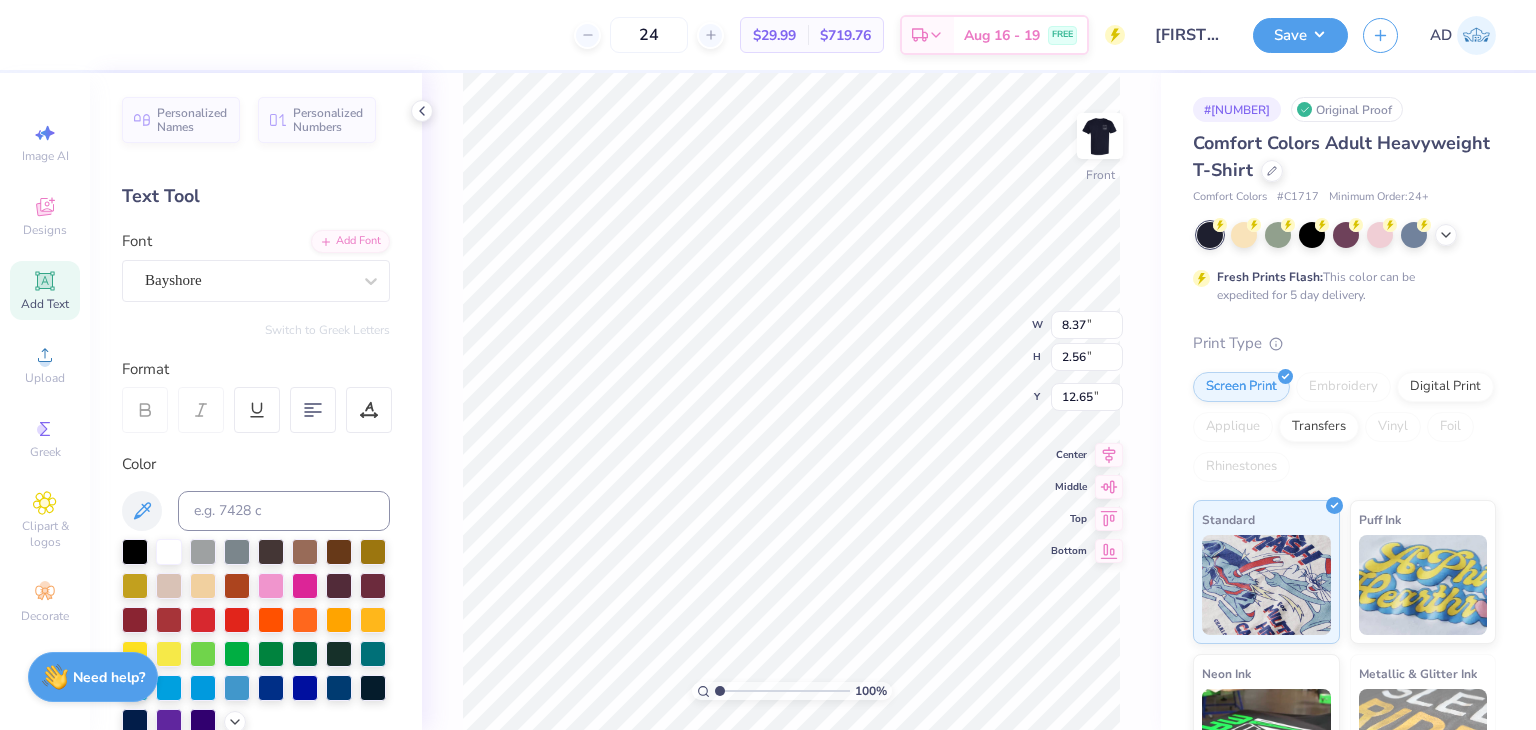 type on "Alpha Xi" 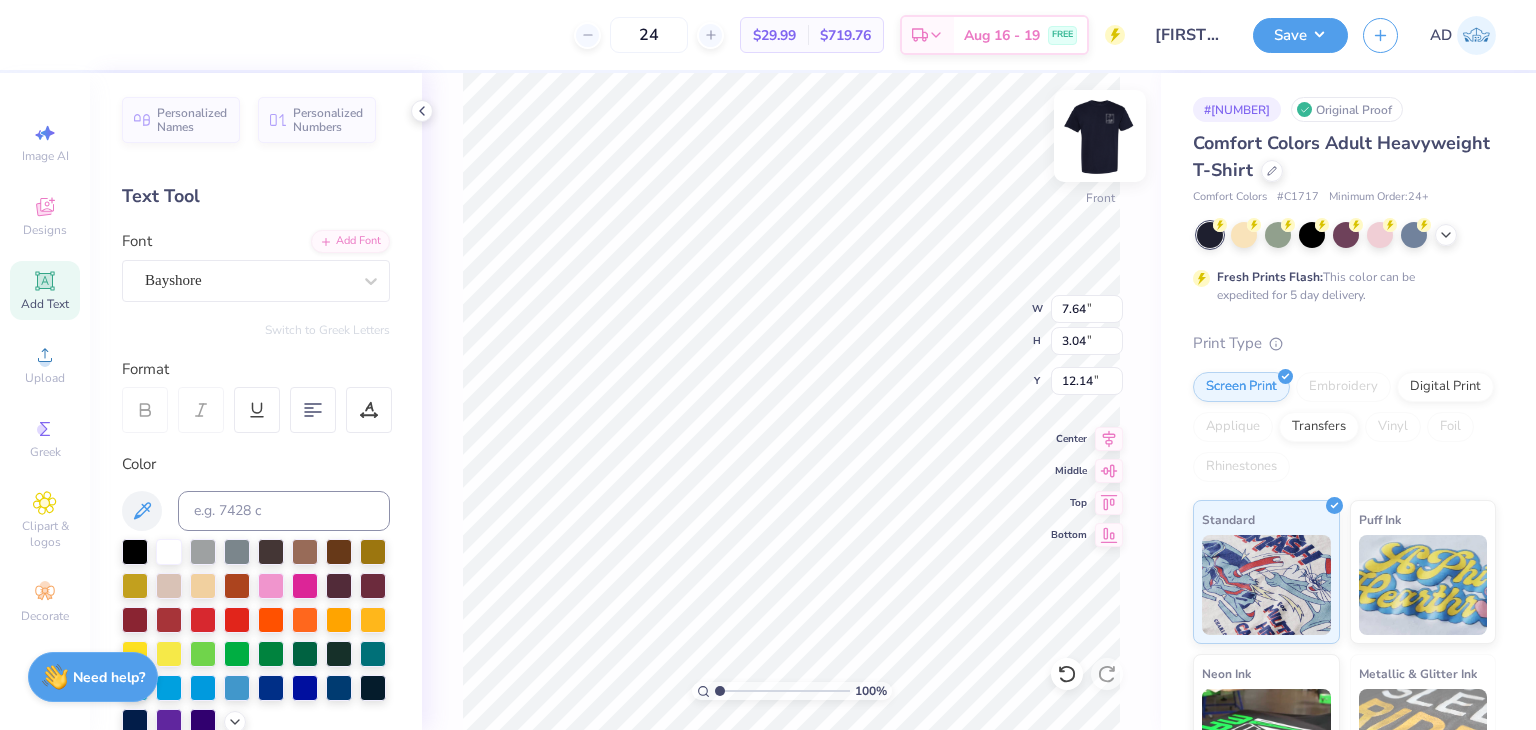 type on "7.64" 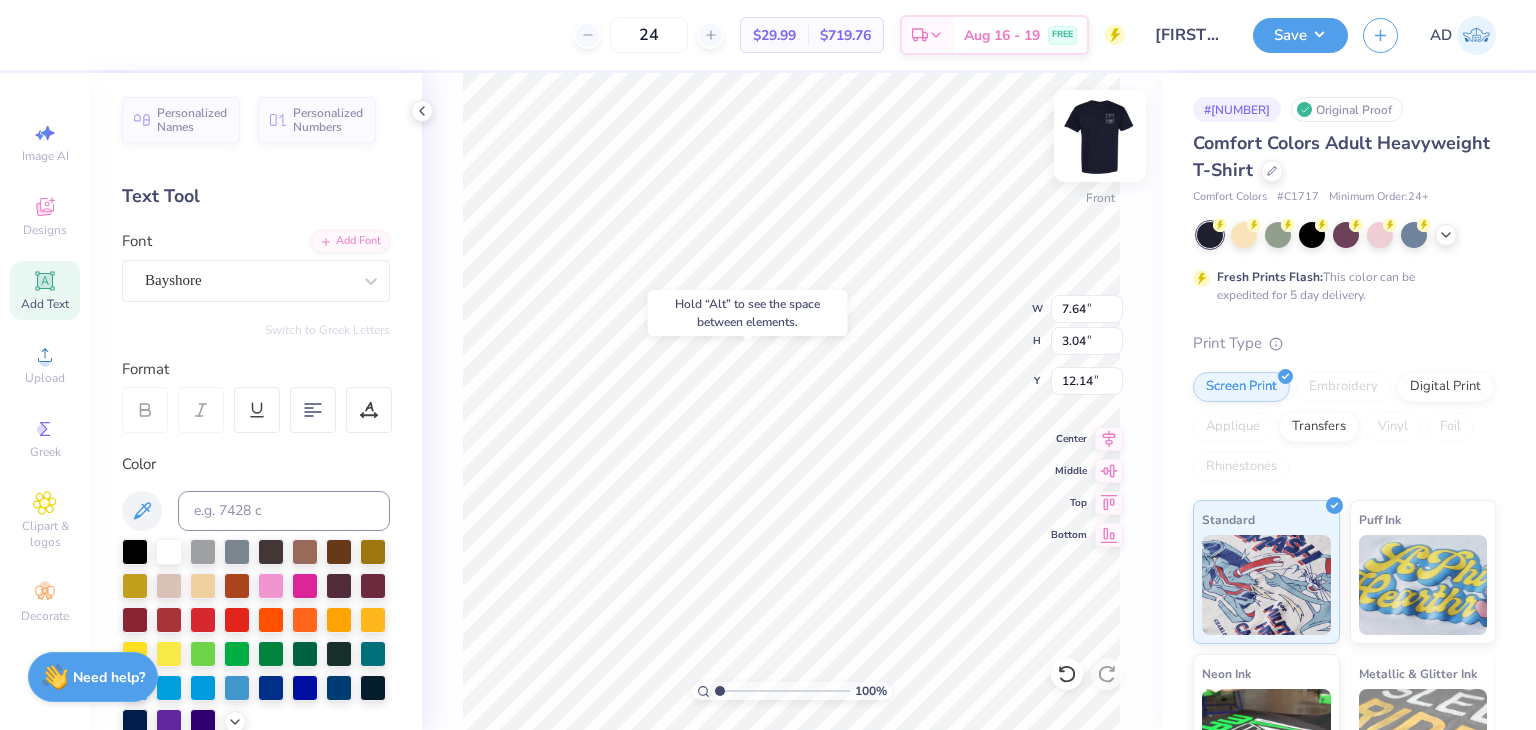 type on "11.87" 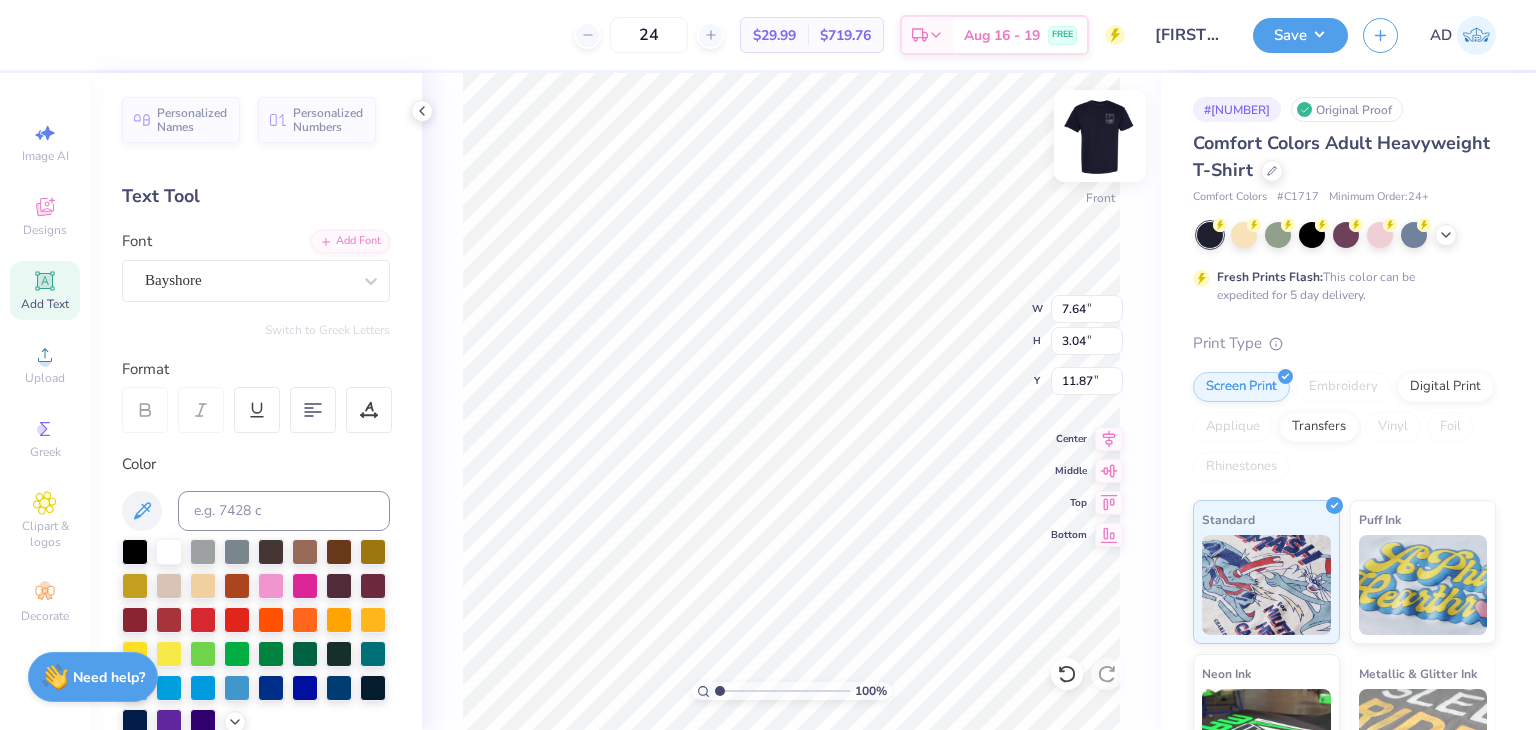 type on "6.47" 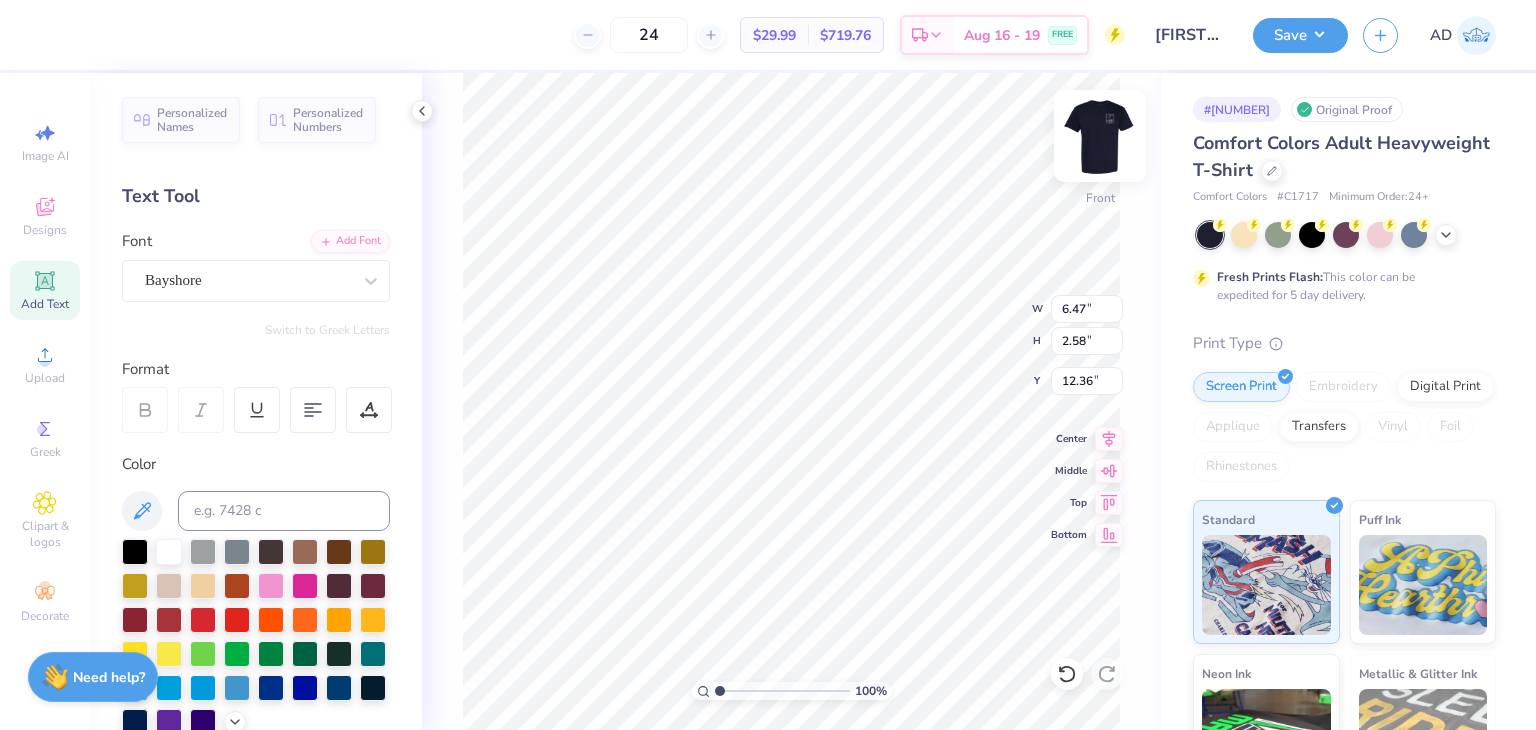 type on "12.02" 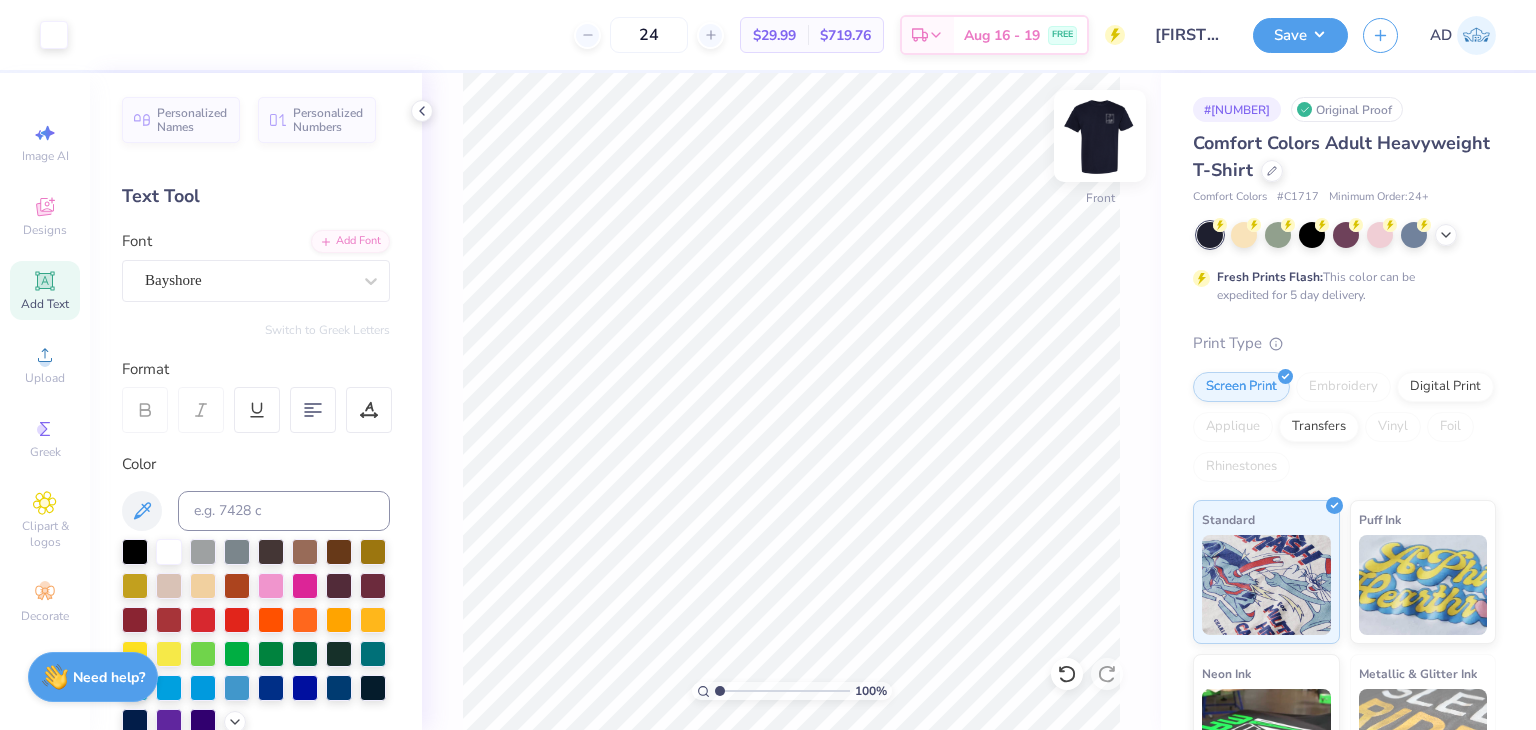 click at bounding box center [1100, 136] 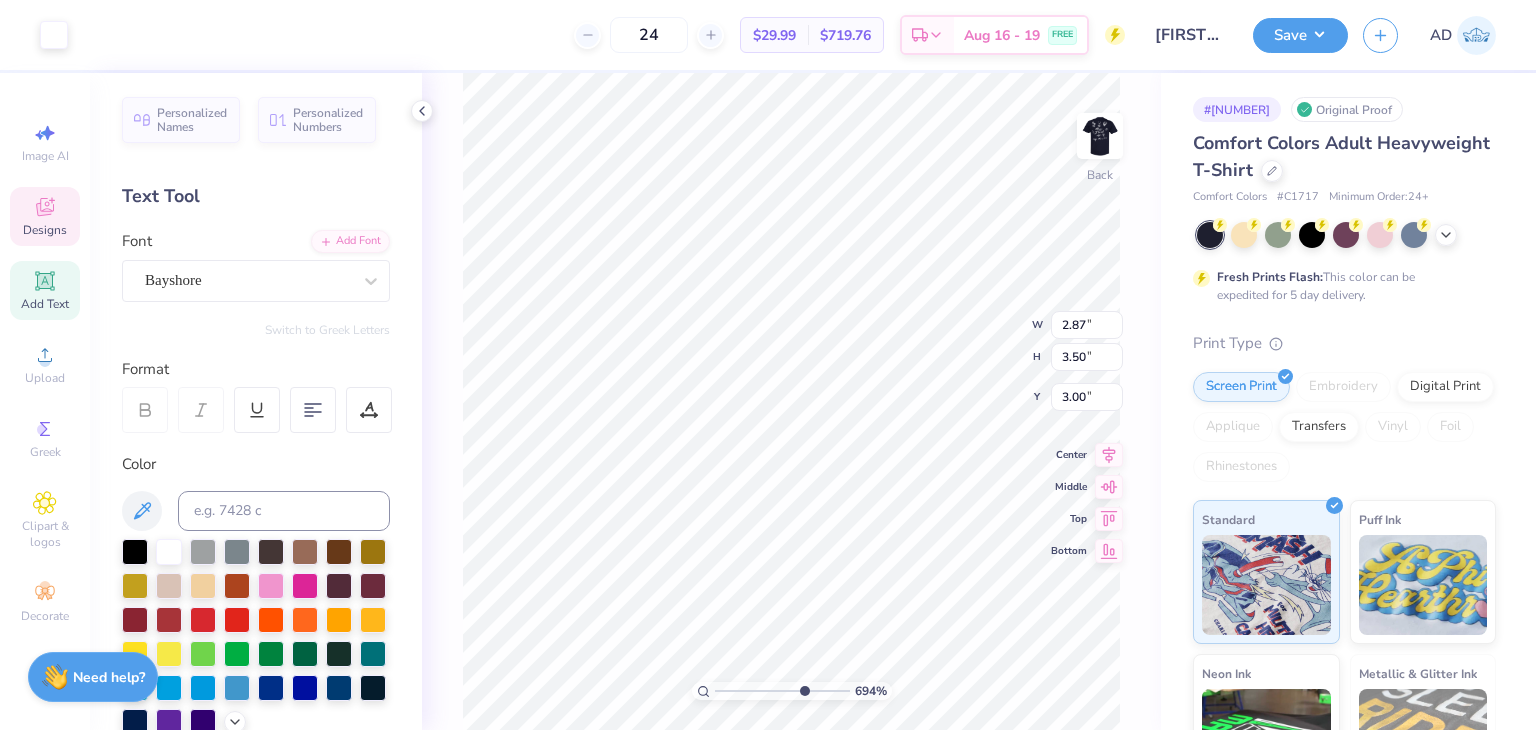 drag, startPoint x: 716, startPoint y: 686, endPoint x: 801, endPoint y: 686, distance: 85 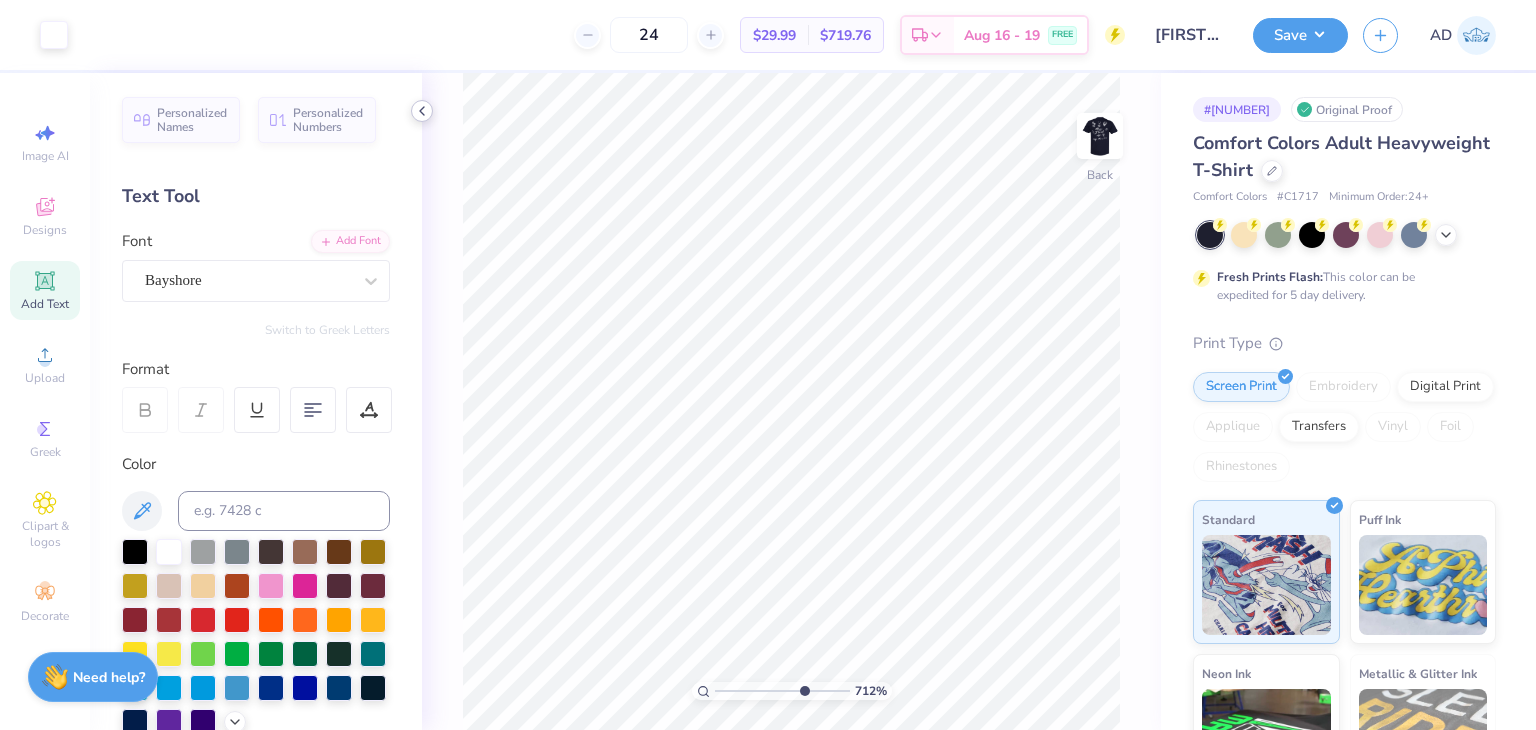 click 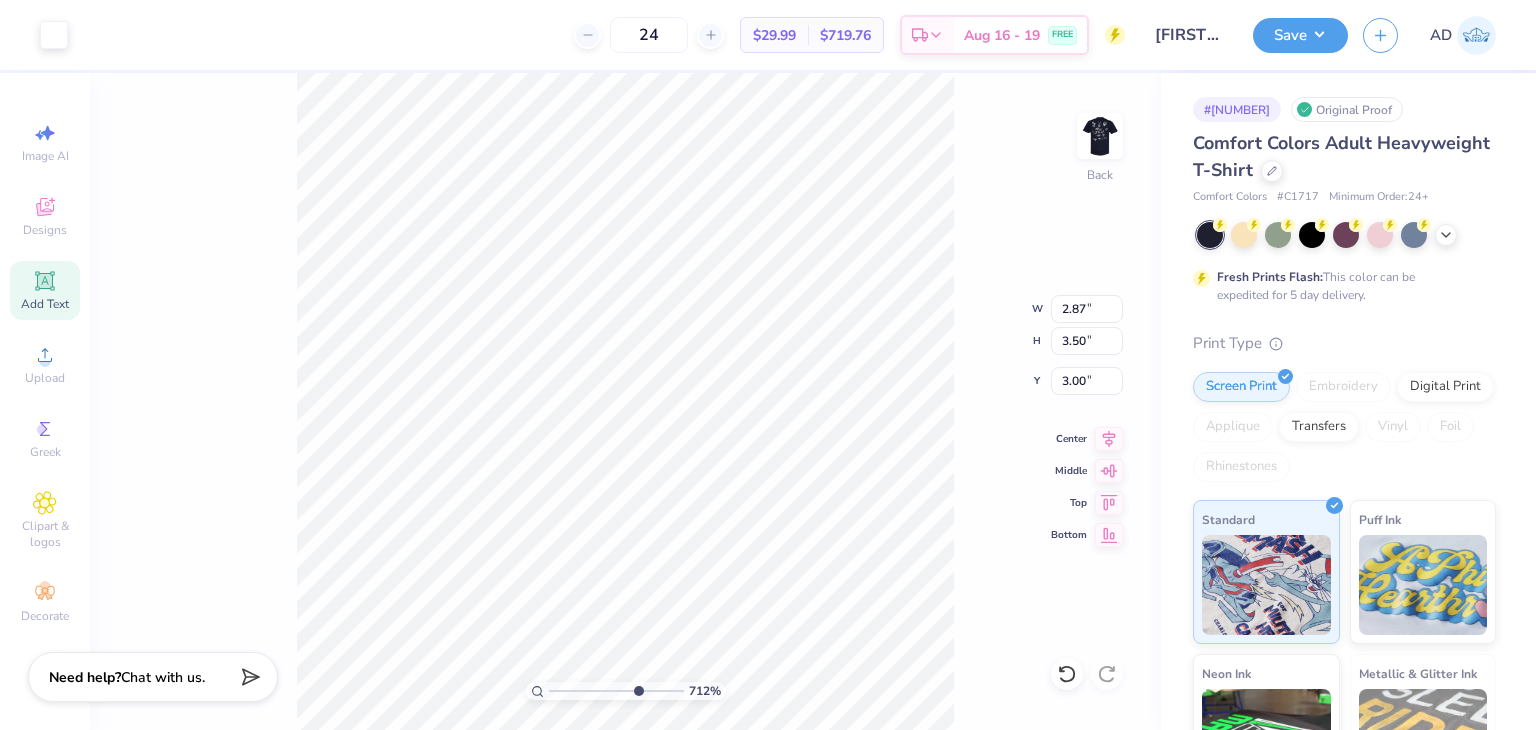 type on "7.12" 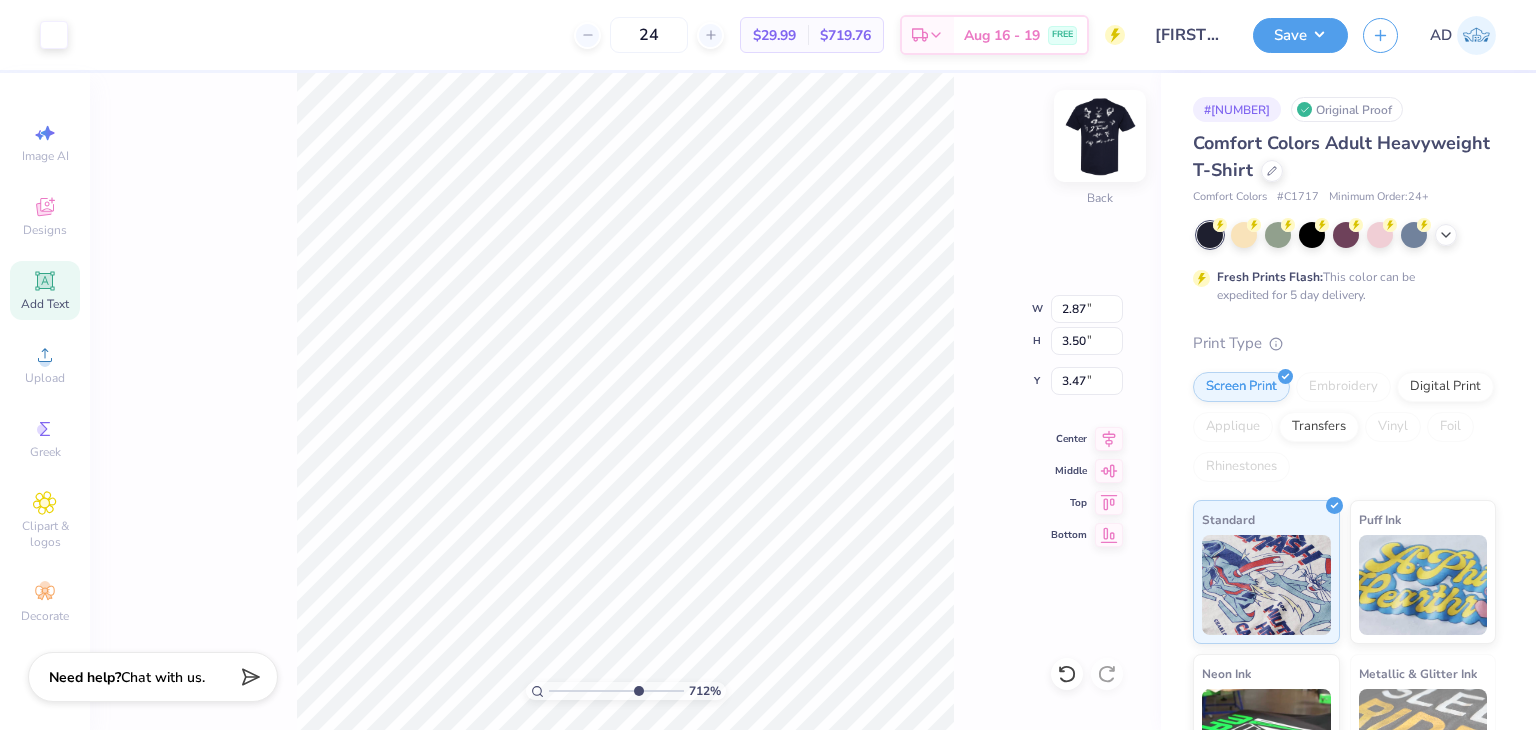 click at bounding box center [1100, 136] 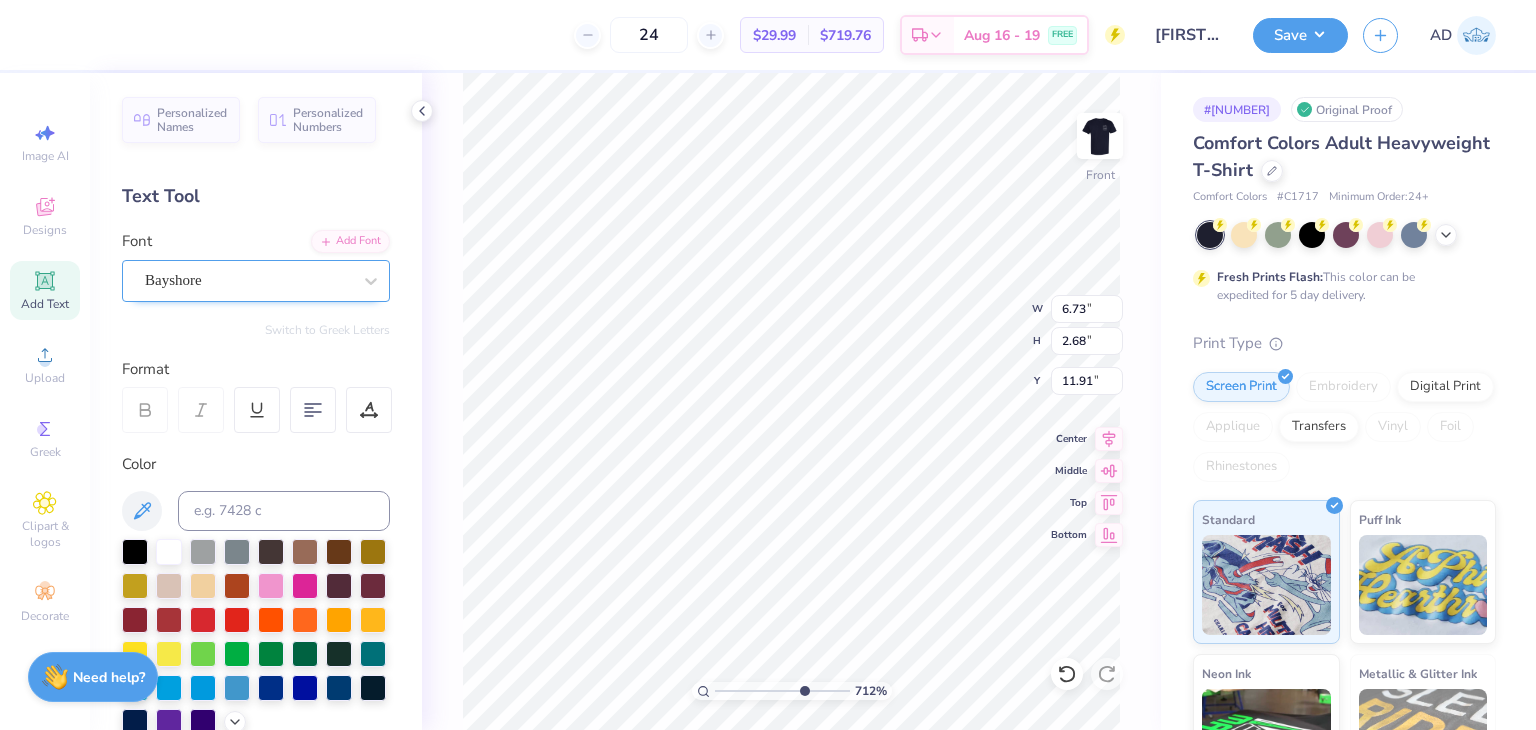 click on "Bayshore" at bounding box center [248, 280] 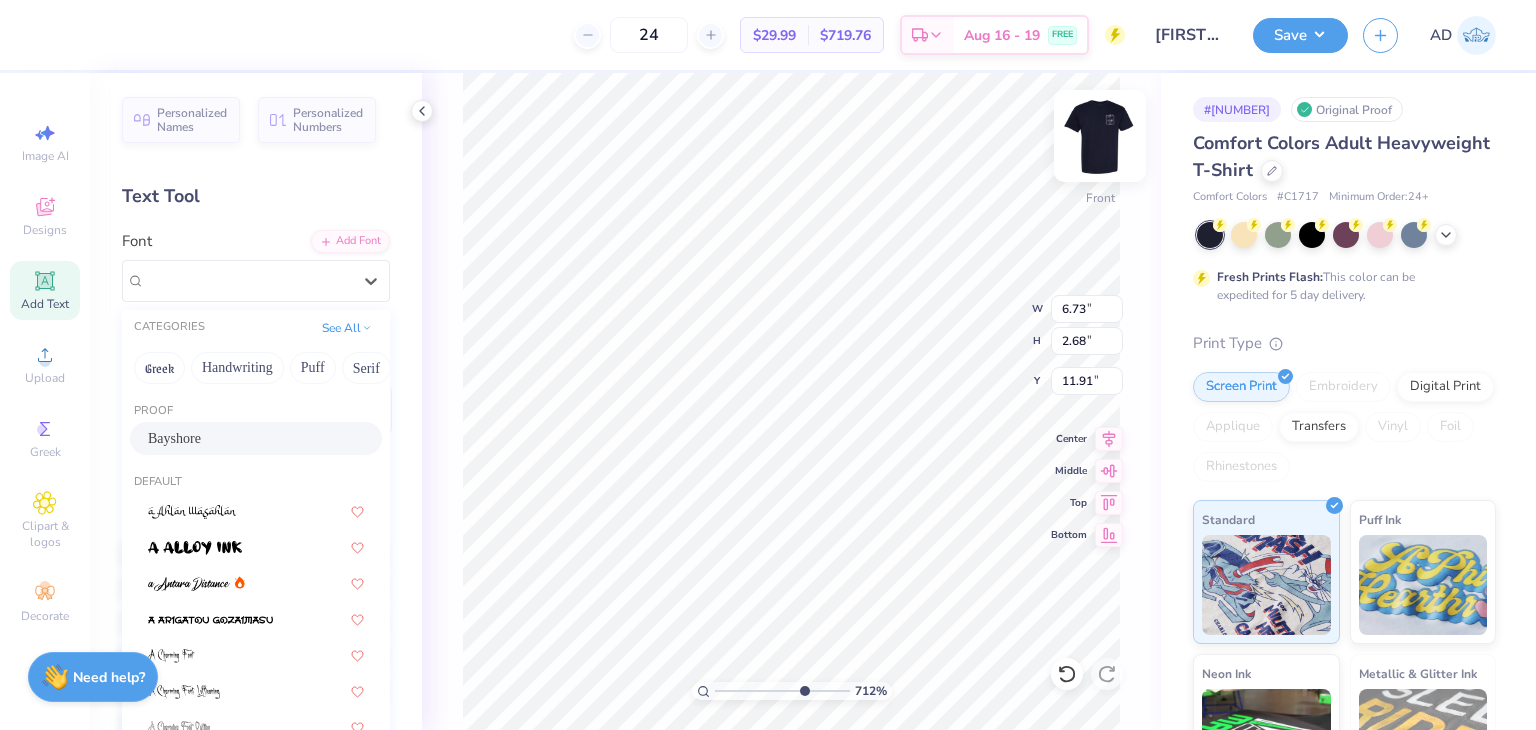click at bounding box center (1100, 136) 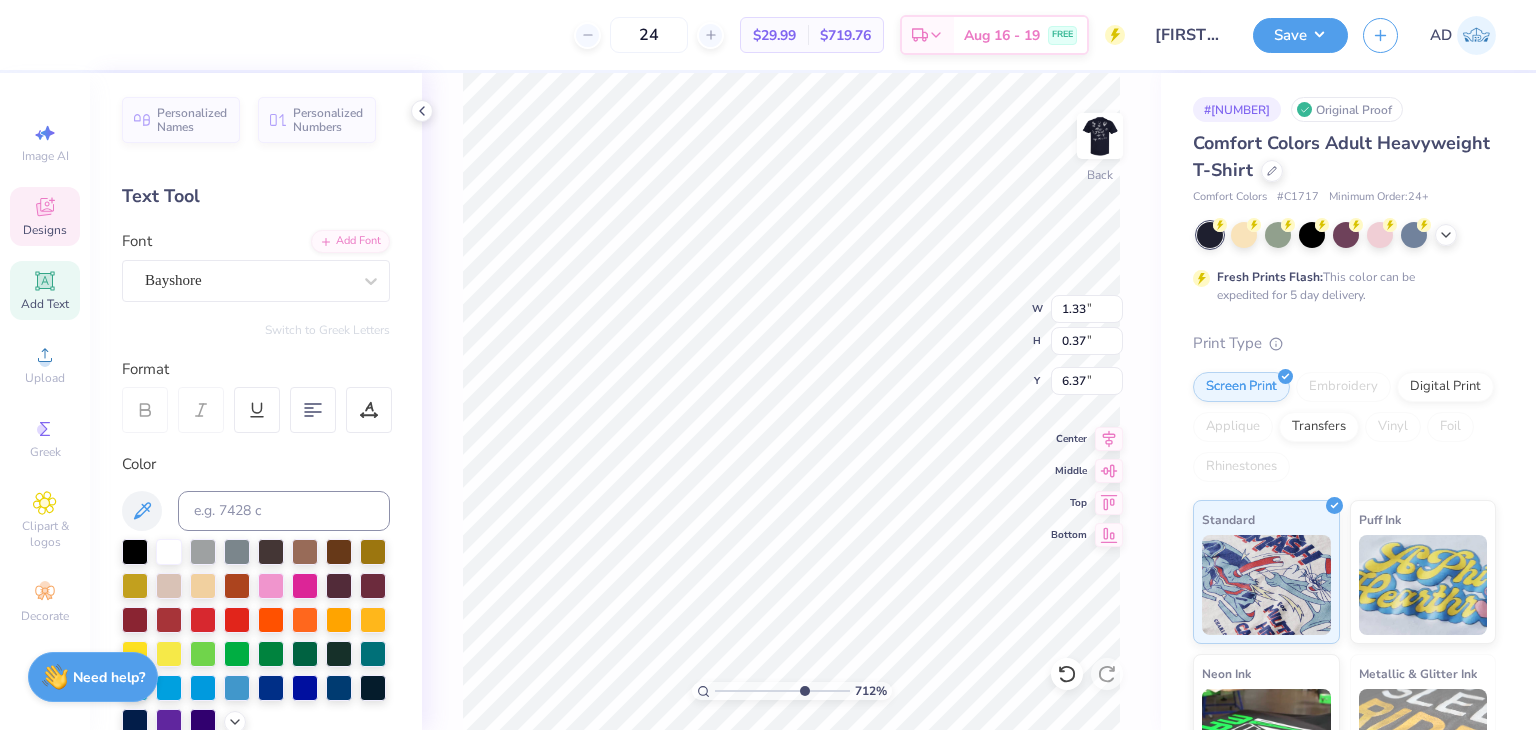 scroll, scrollTop: 16, scrollLeft: 4, axis: both 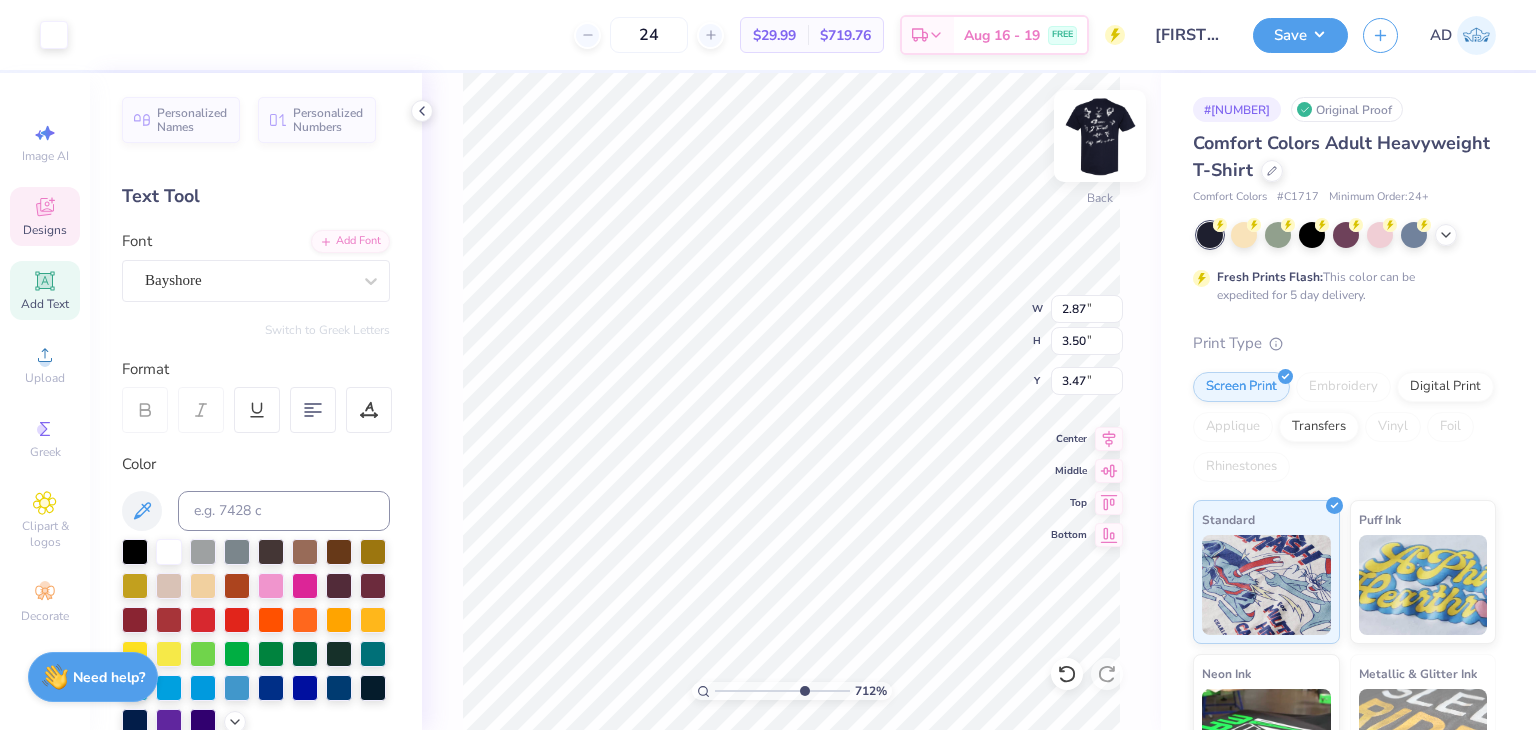 type on "7.12" 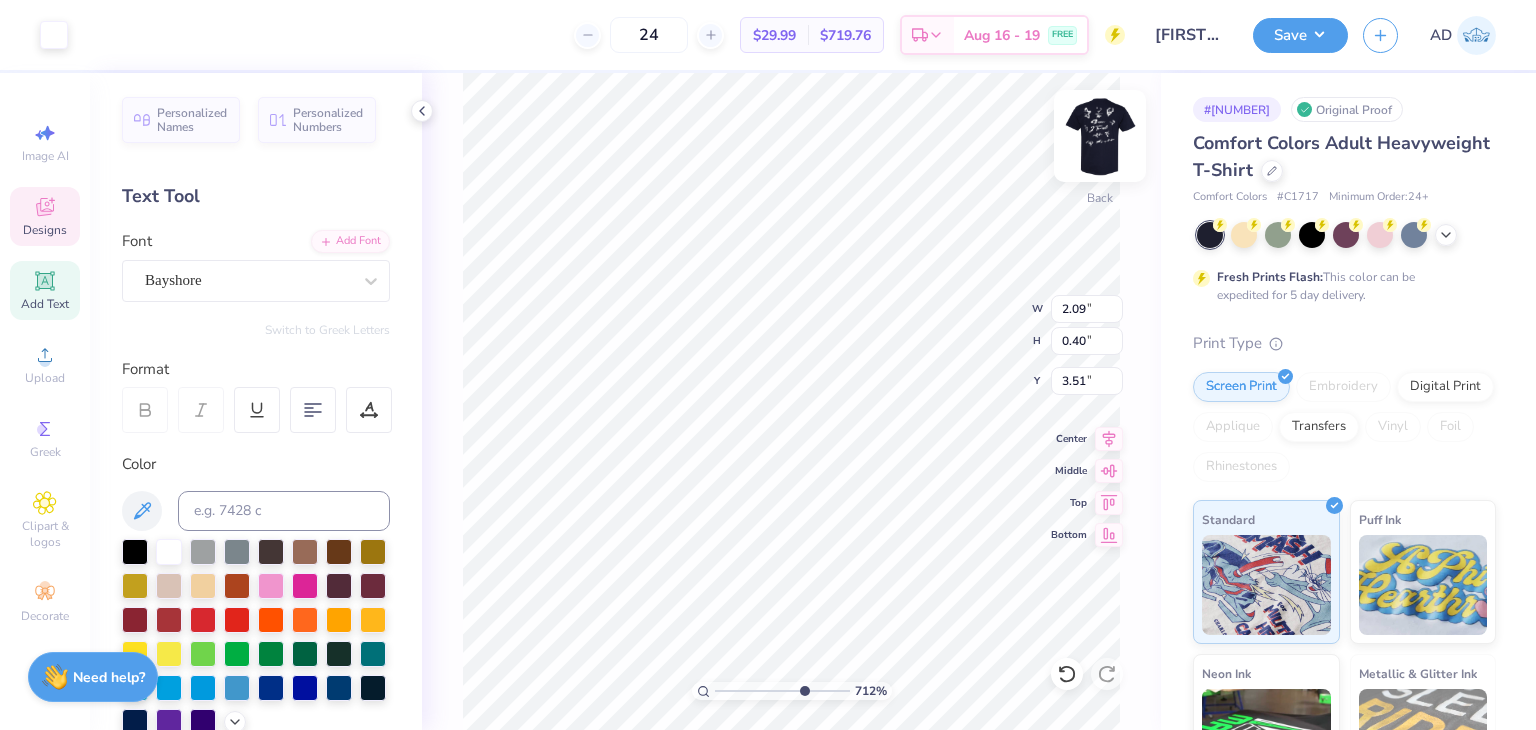 type on "7.12" 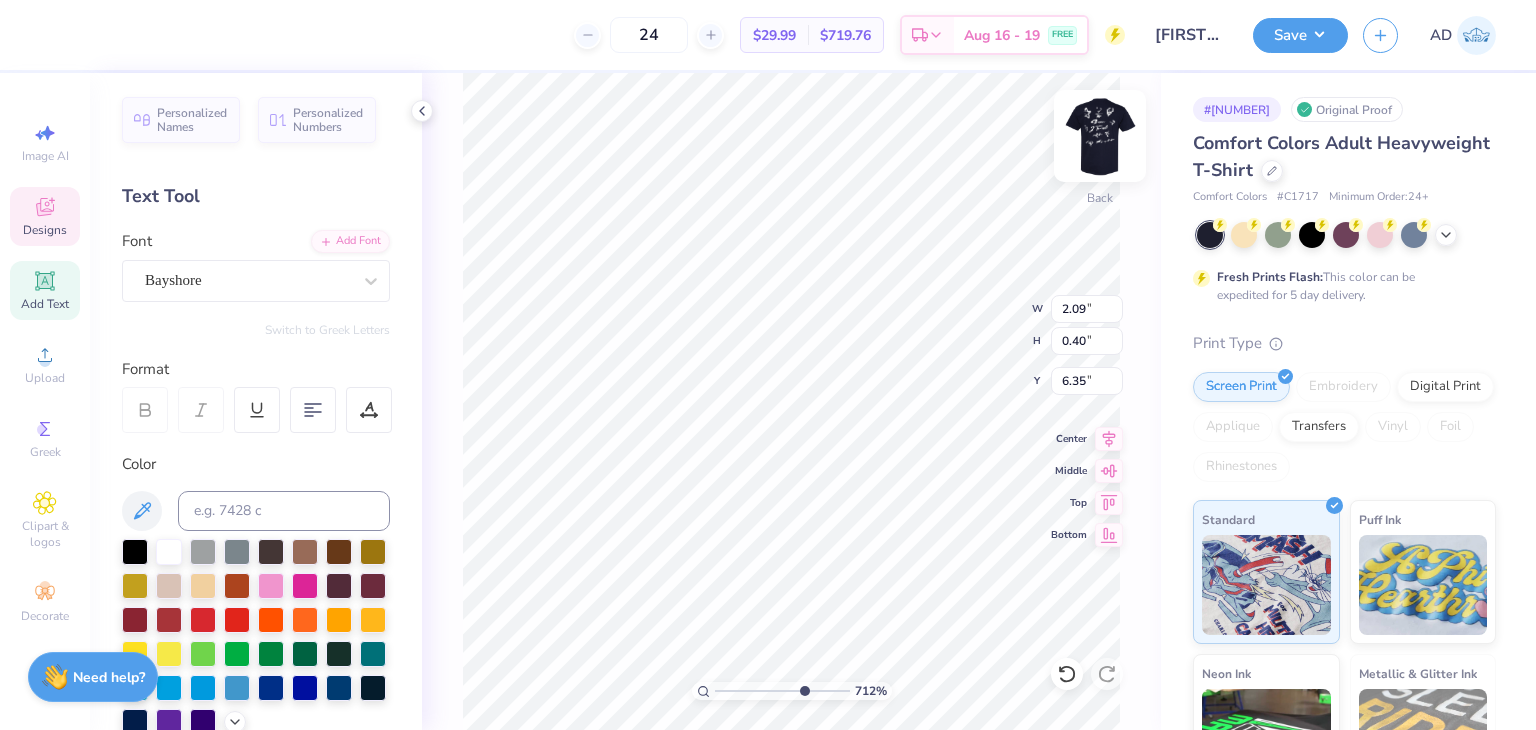 type on "7.12" 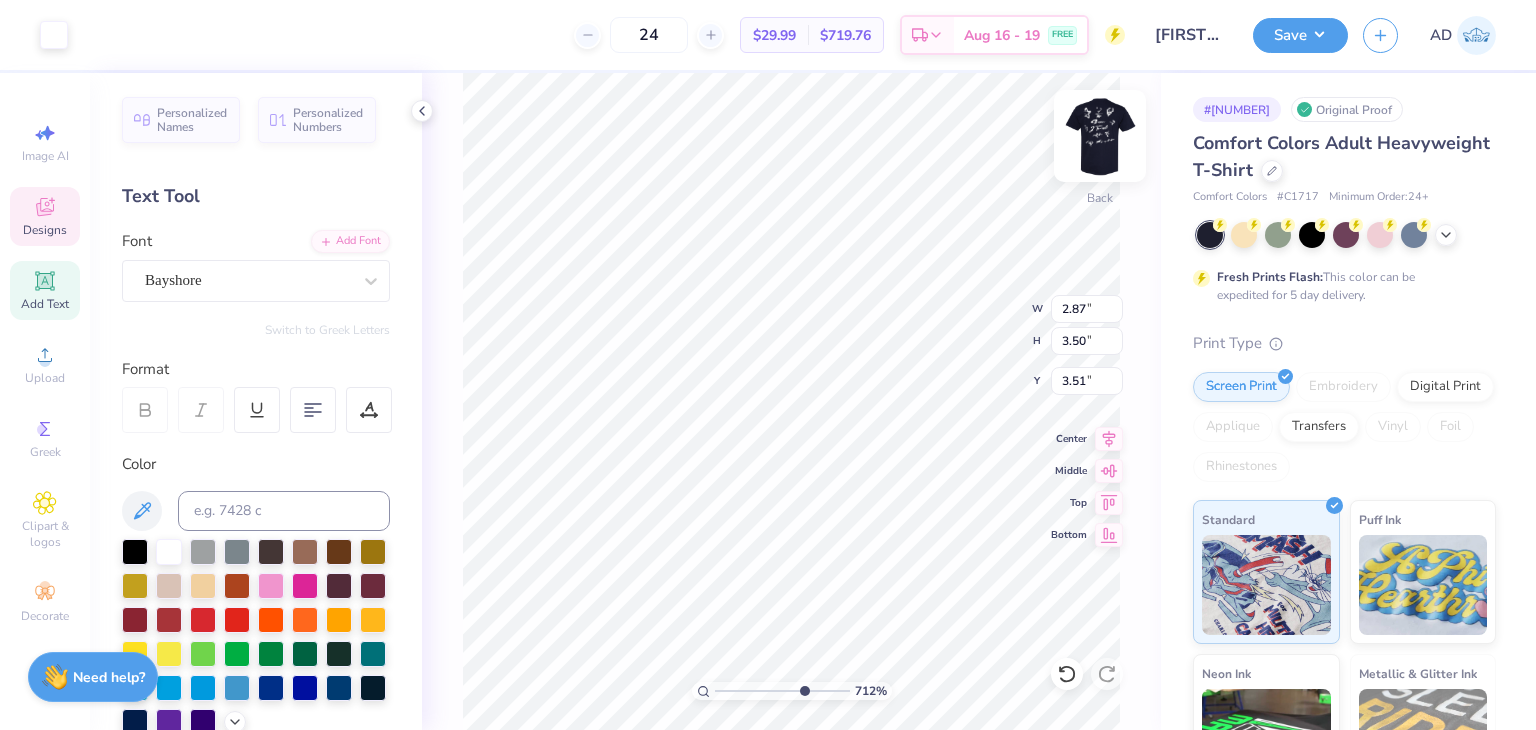 type on "7.12" 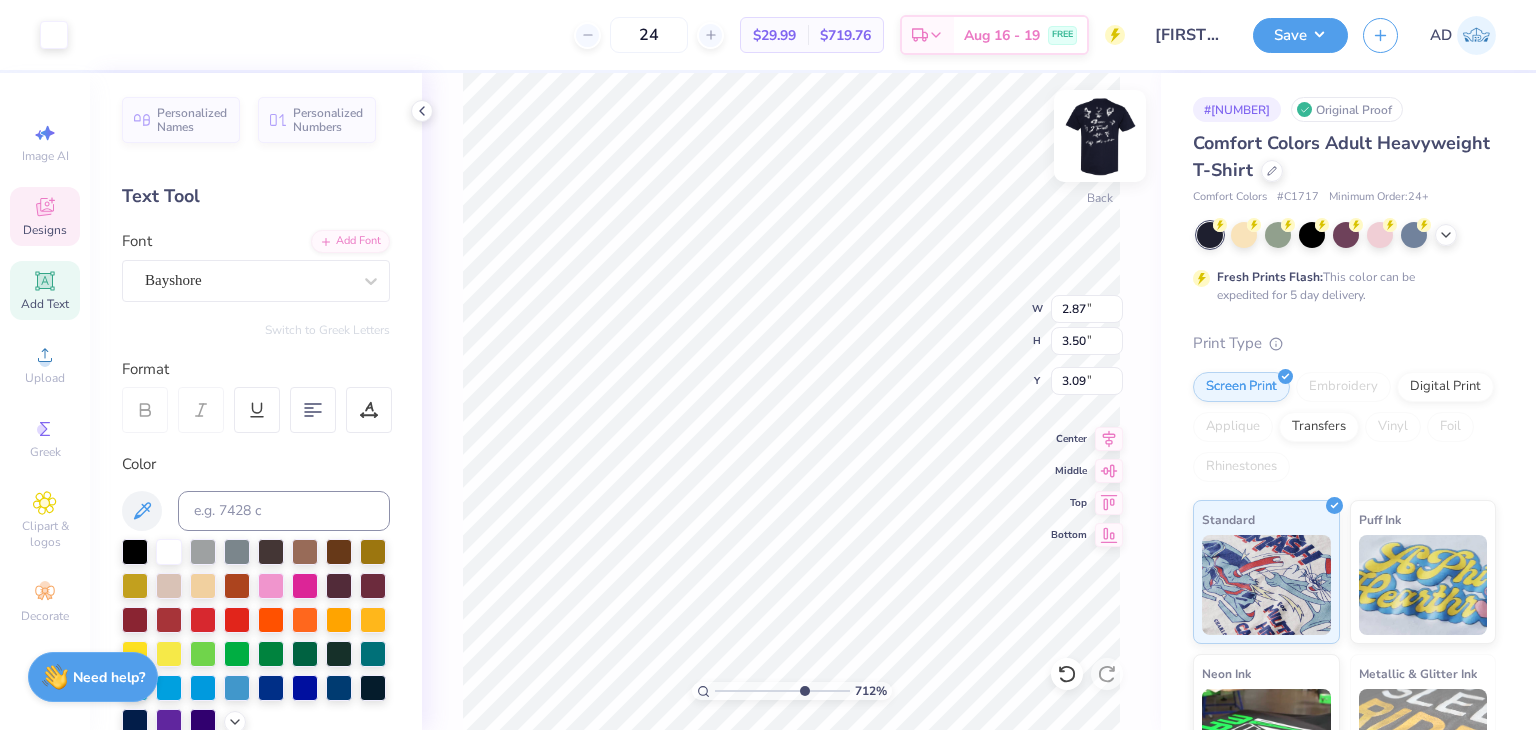 type on "7.12" 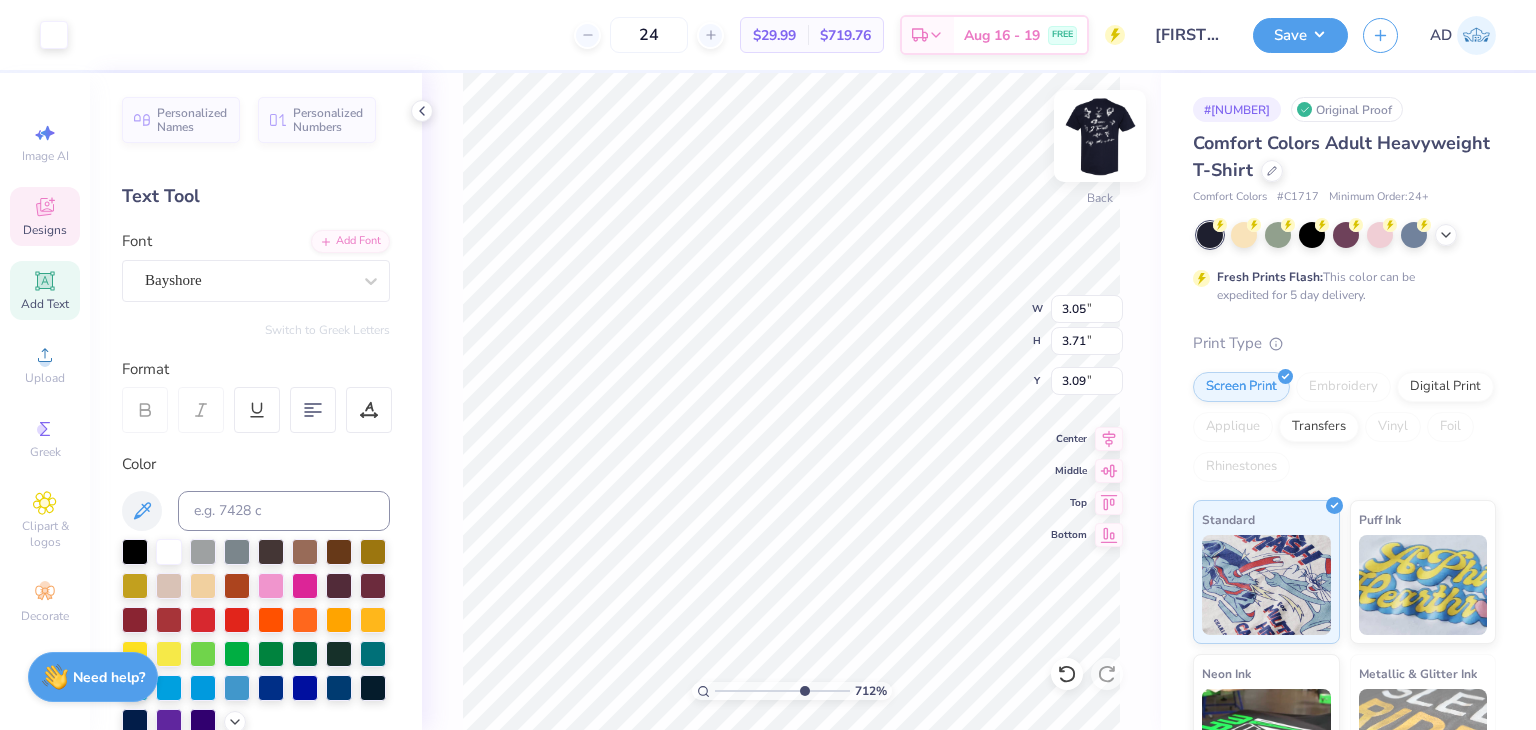 type on "7.12" 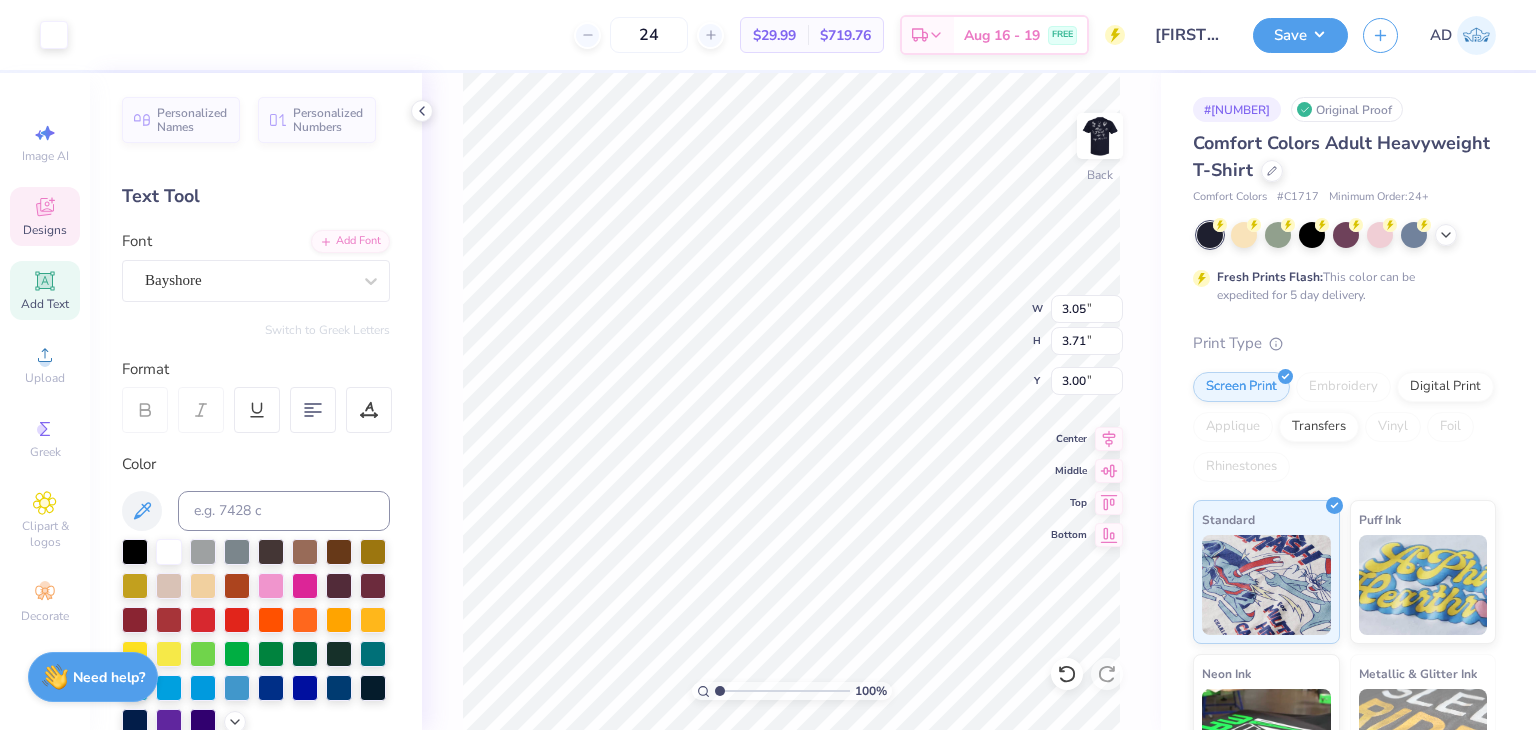 drag, startPoint x: 800, startPoint y: 688, endPoint x: 684, endPoint y: 664, distance: 118.45674 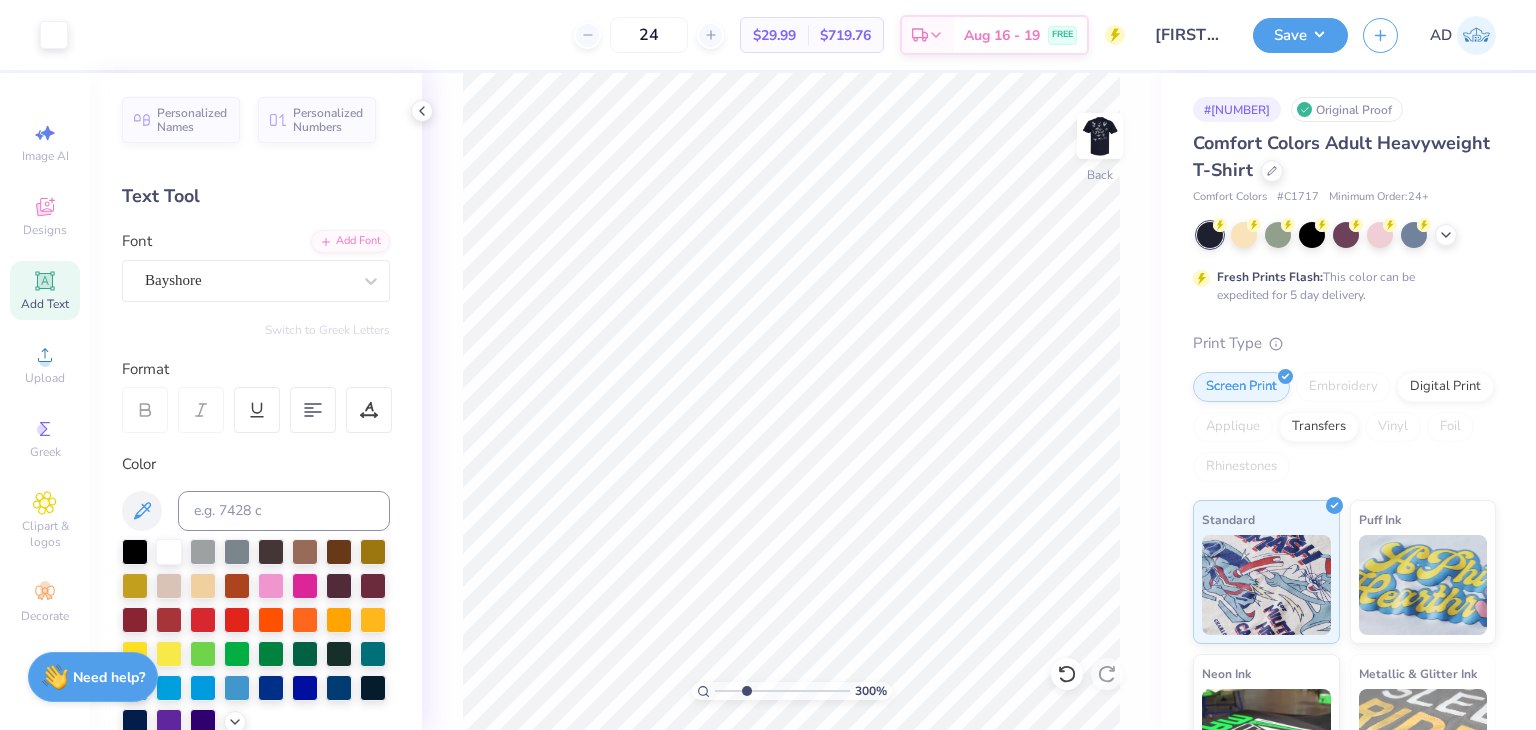 drag, startPoint x: 718, startPoint y: 686, endPoint x: 746, endPoint y: 680, distance: 28.635643 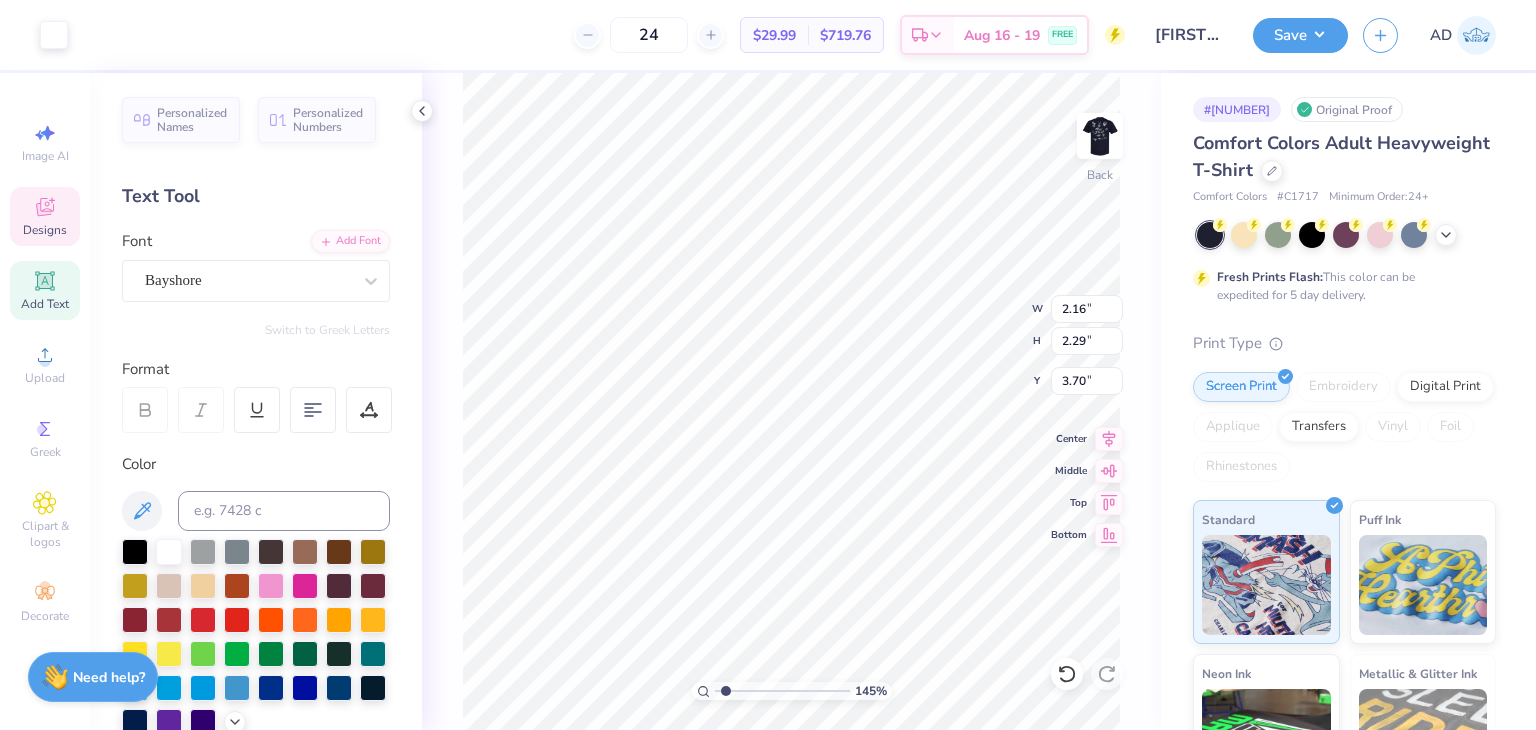 drag, startPoint x: 745, startPoint y: 691, endPoint x: 725, endPoint y: 681, distance: 22.36068 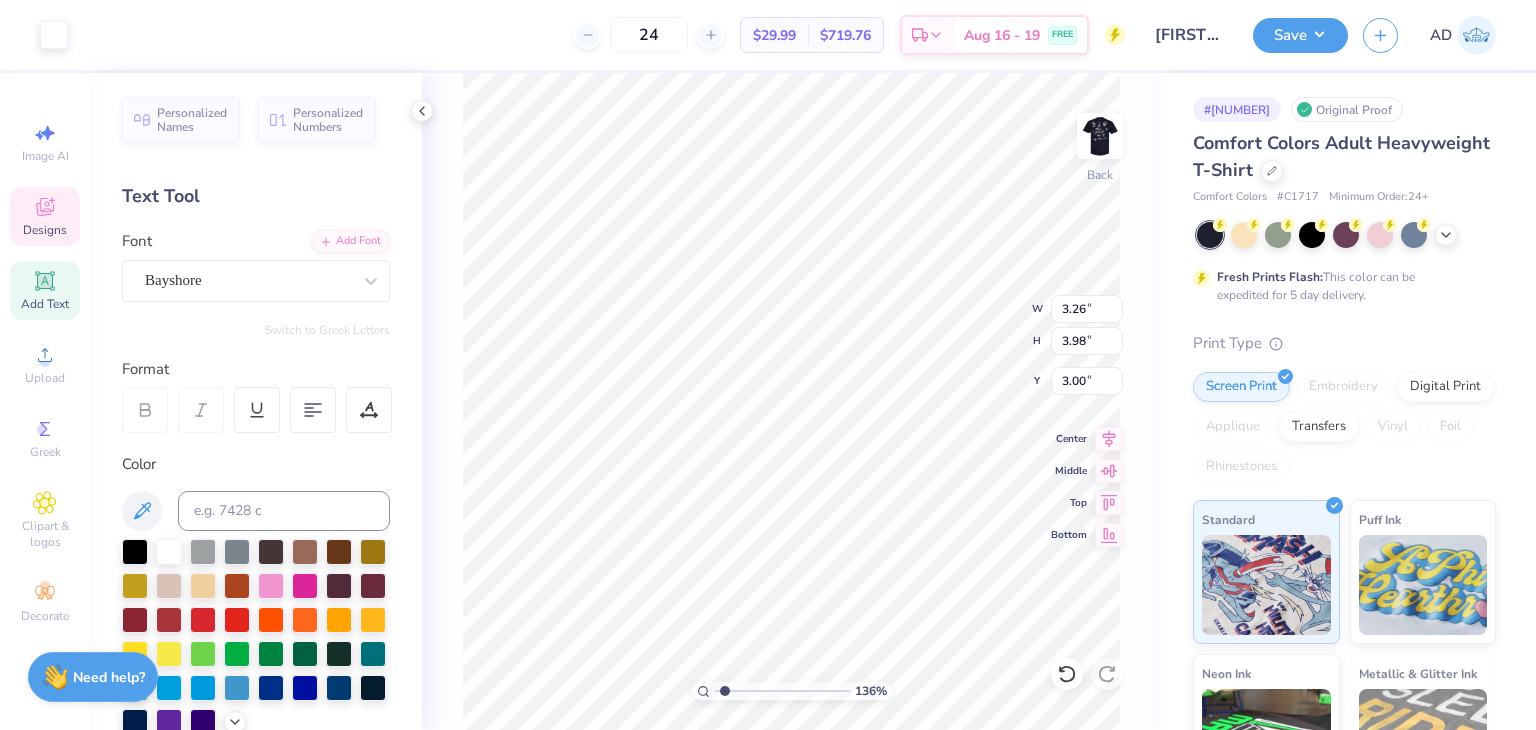 type on "3.26" 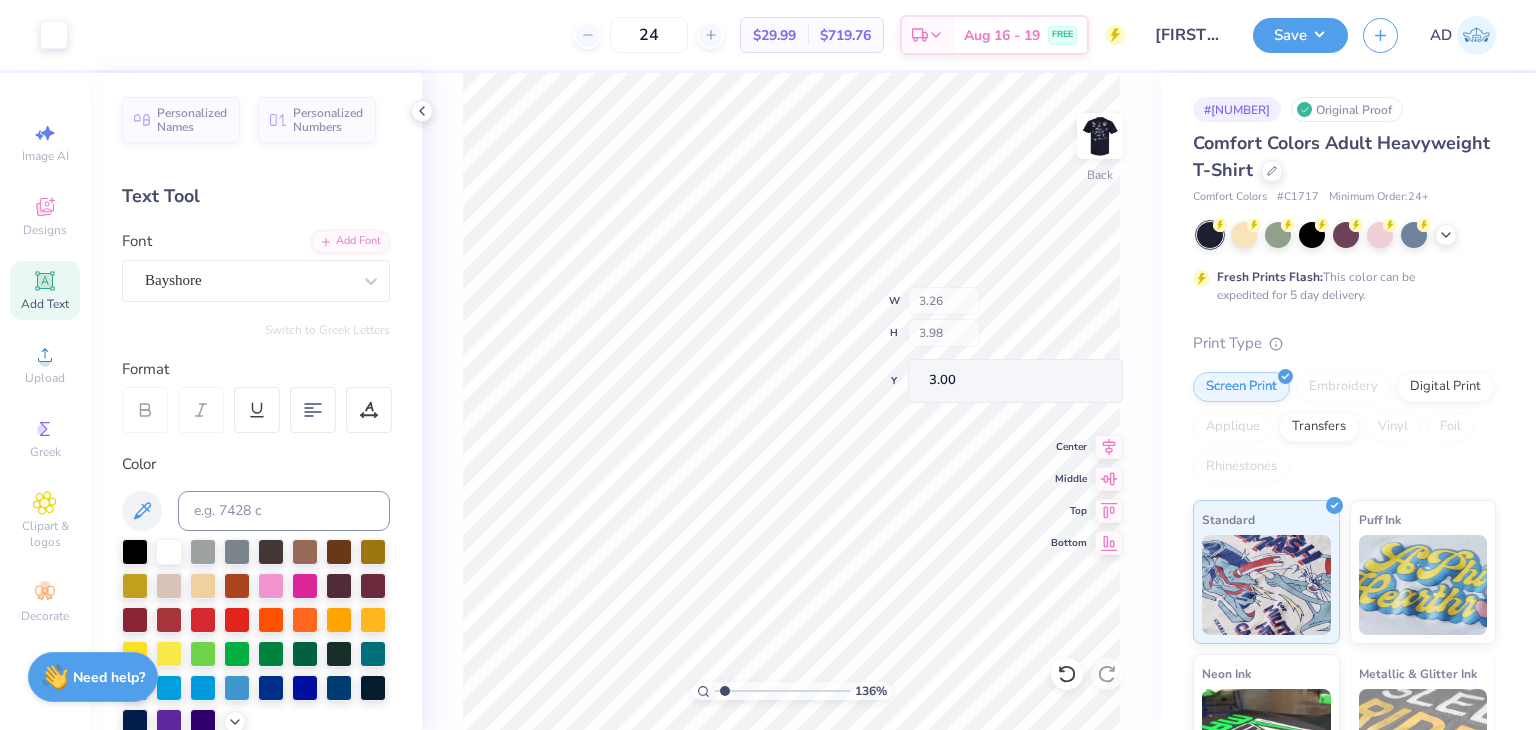 click on "136  % Back W 3.26 H 3.98 Y 3.00 Center Middle Top Bottom" at bounding box center [791, 401] 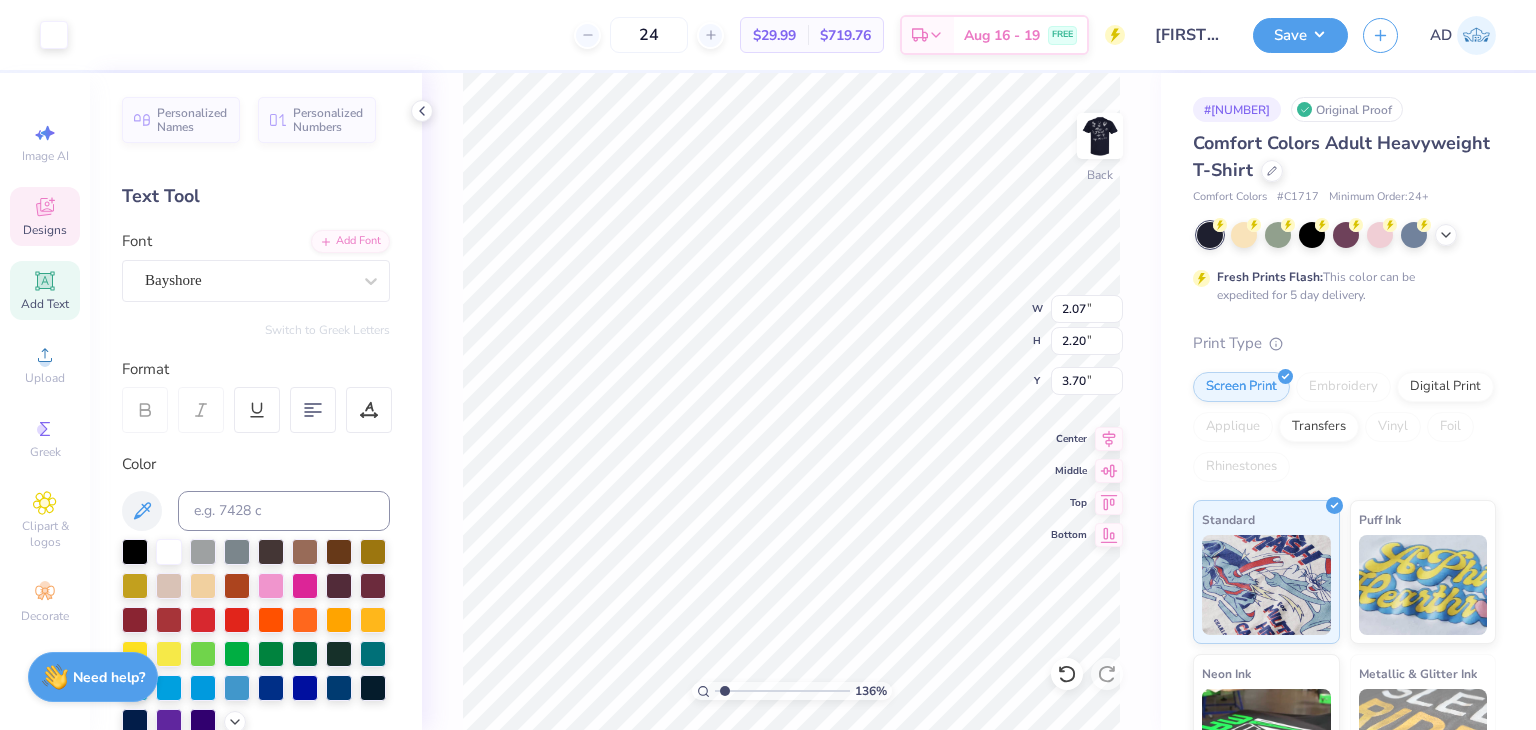 type on "2.07" 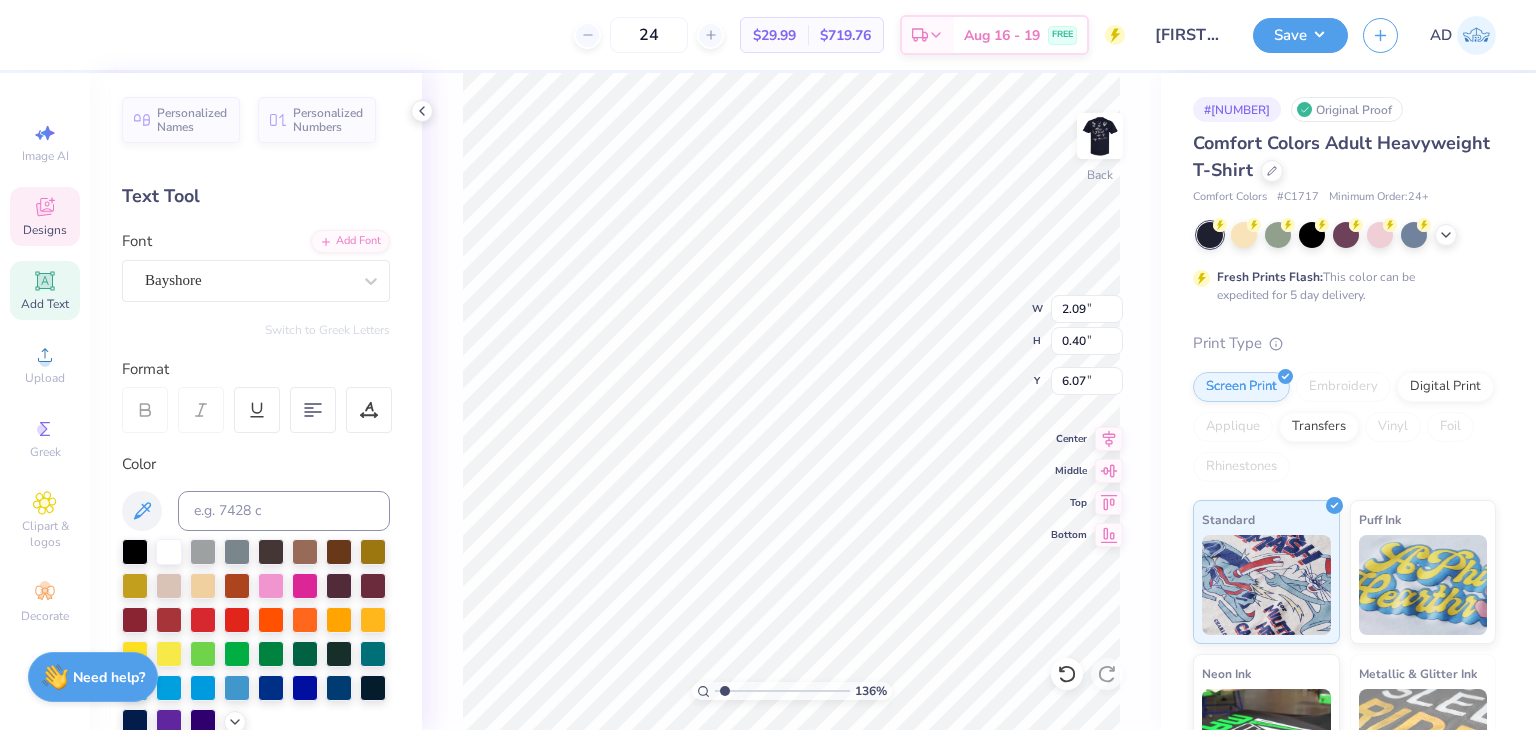 type on "2.07" 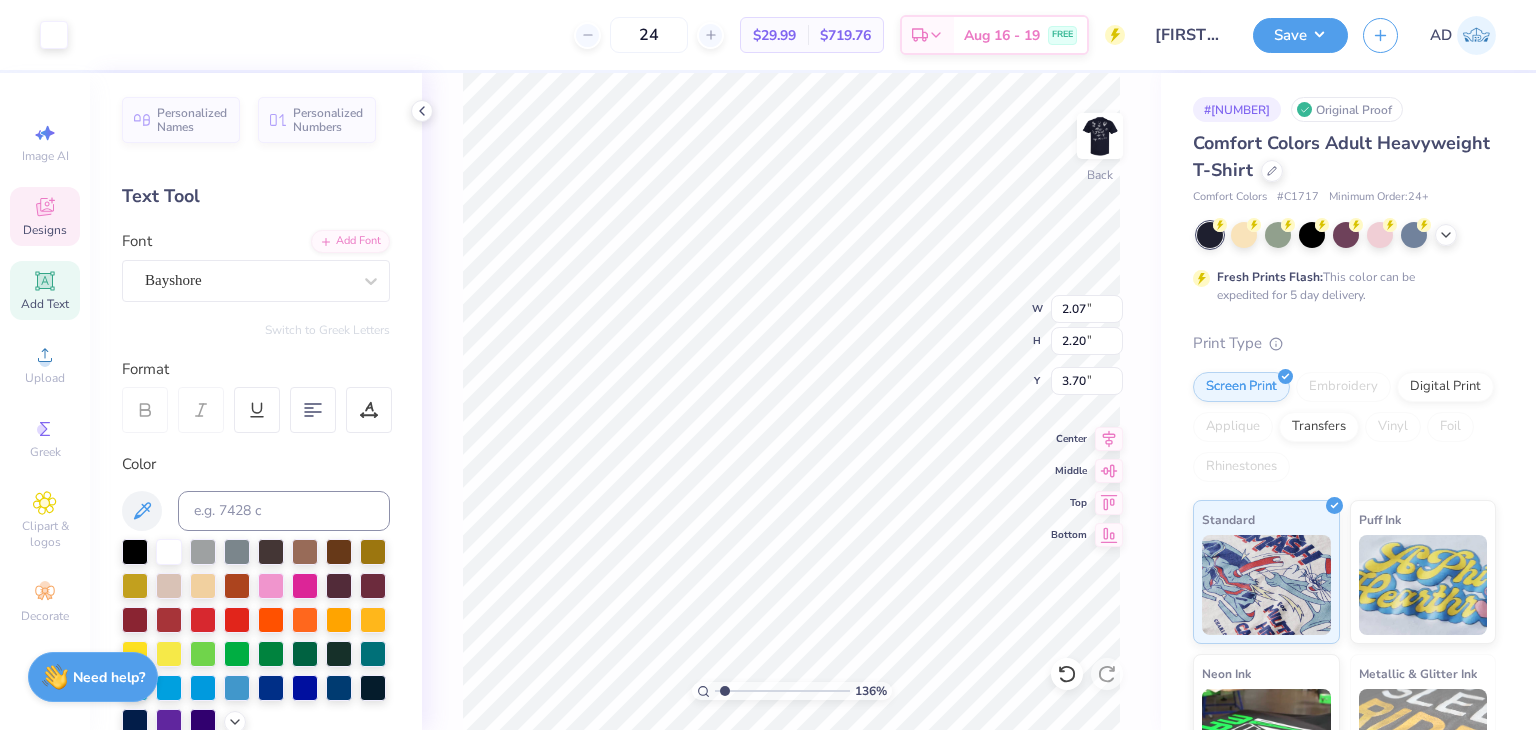 type on "2.01" 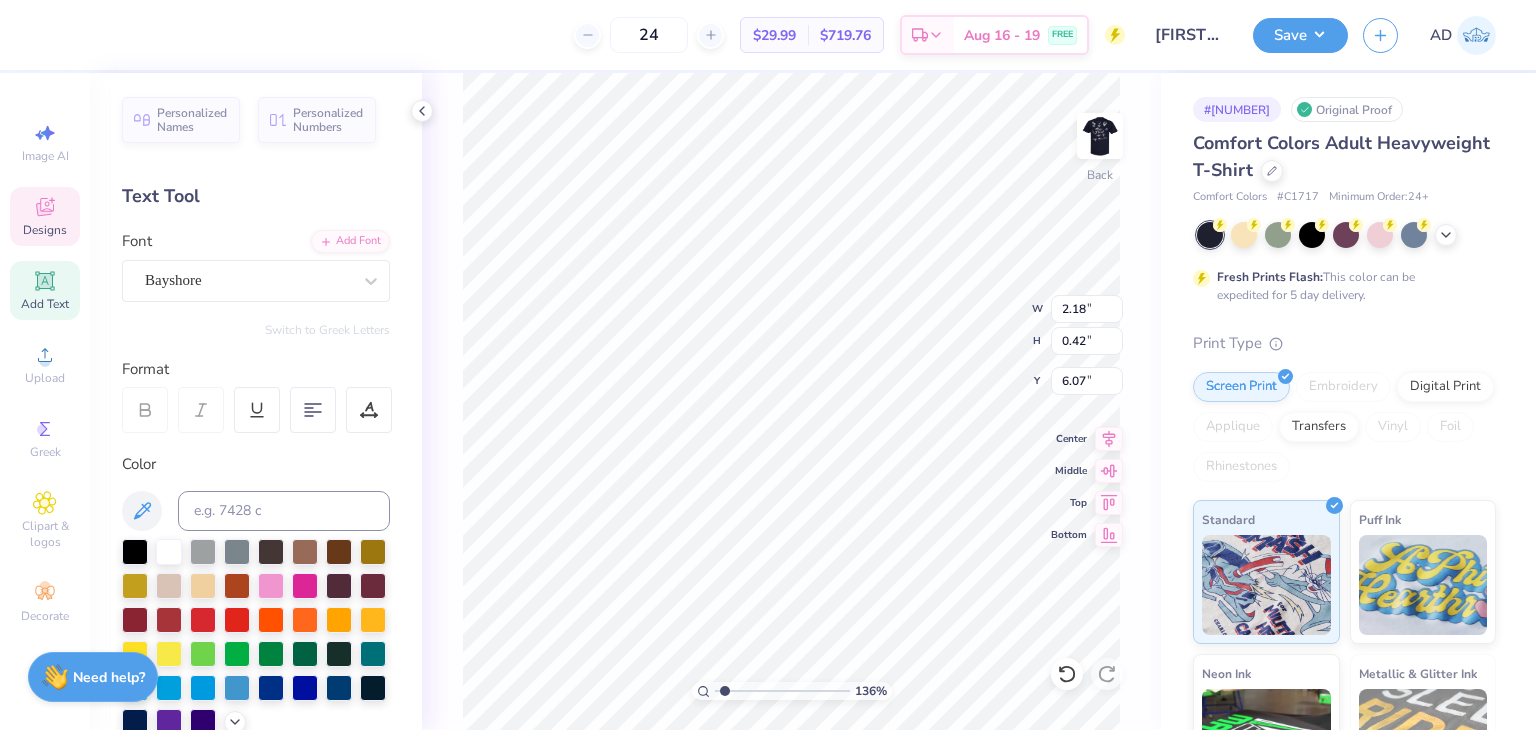 type on "2.18" 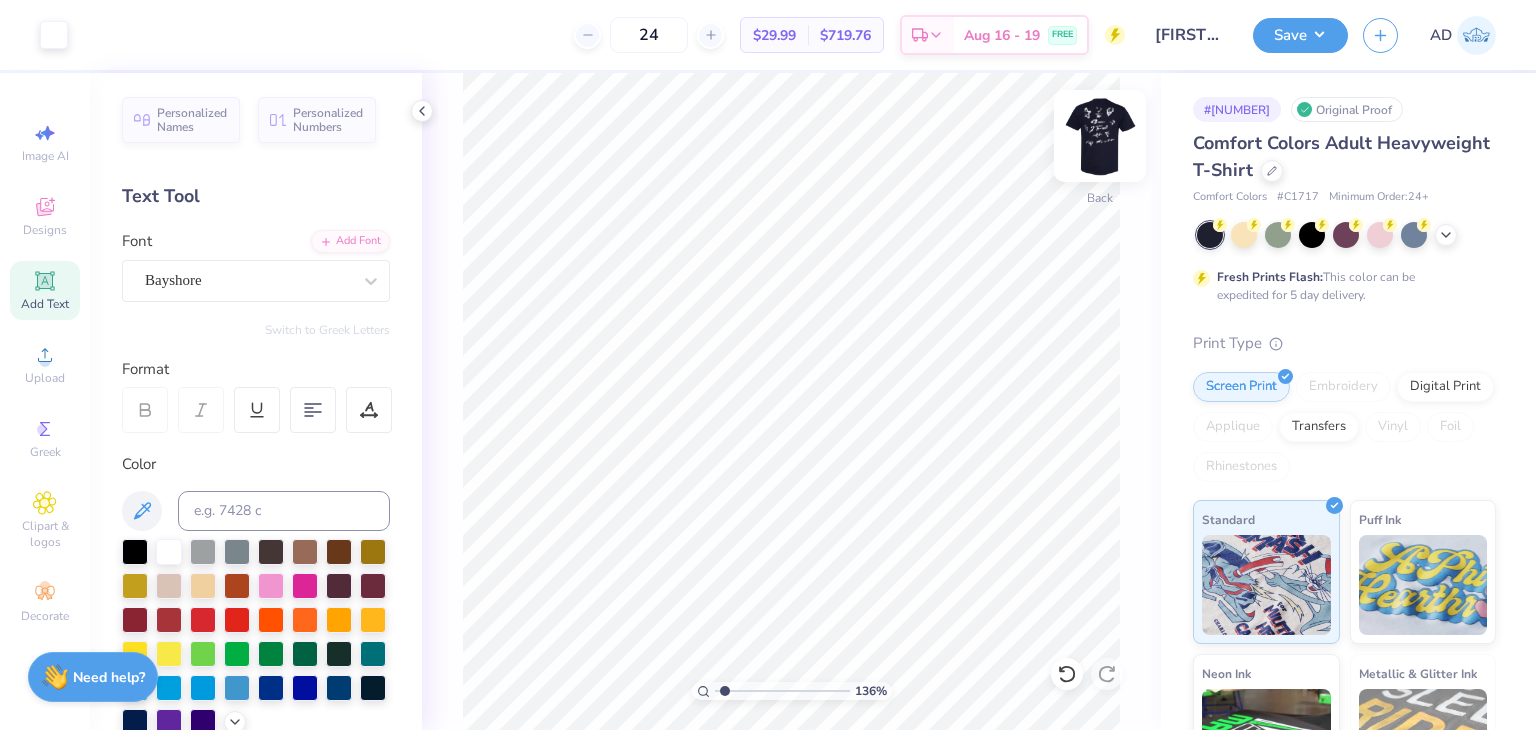 click at bounding box center (1100, 136) 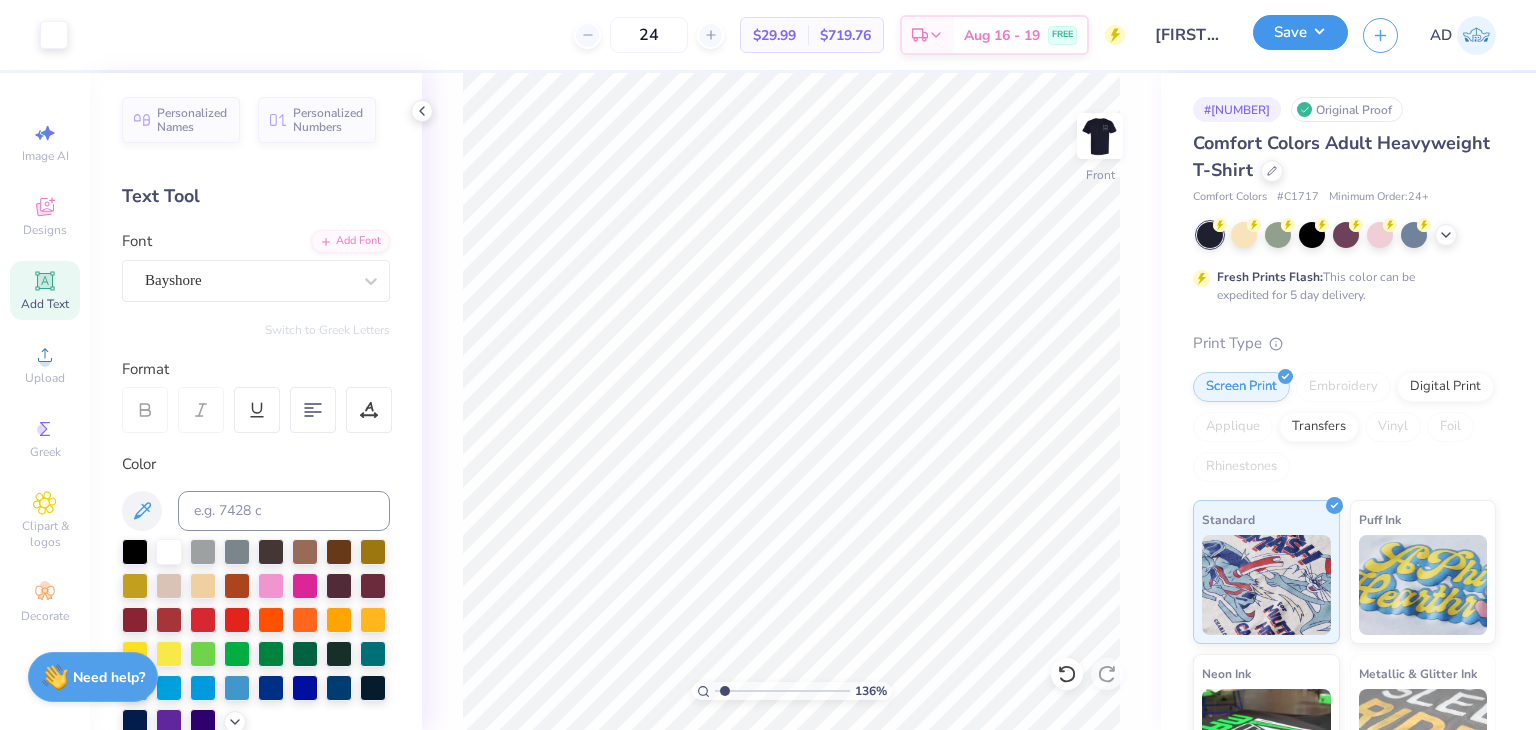 click on "Save" at bounding box center (1300, 32) 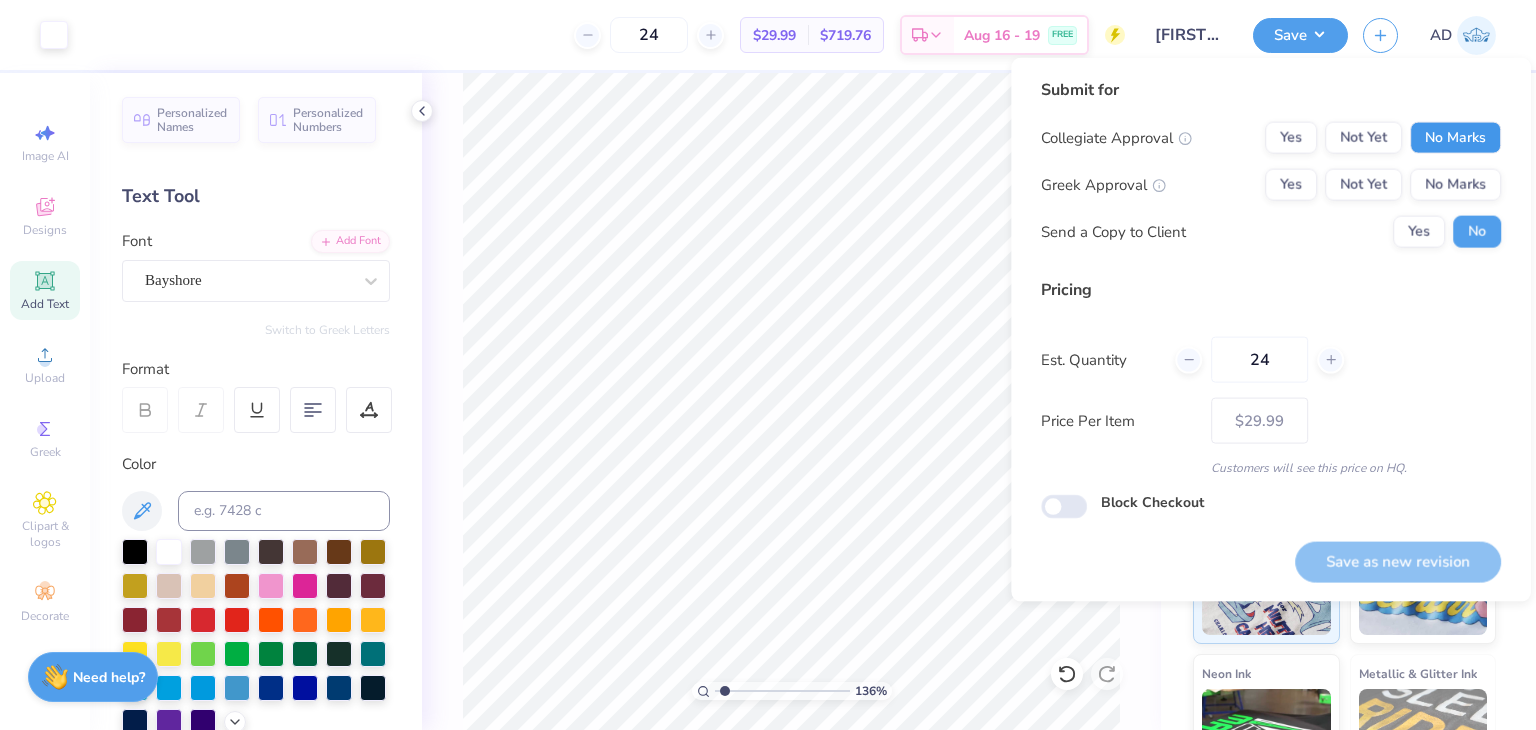 click on "No Marks" at bounding box center (1455, 138) 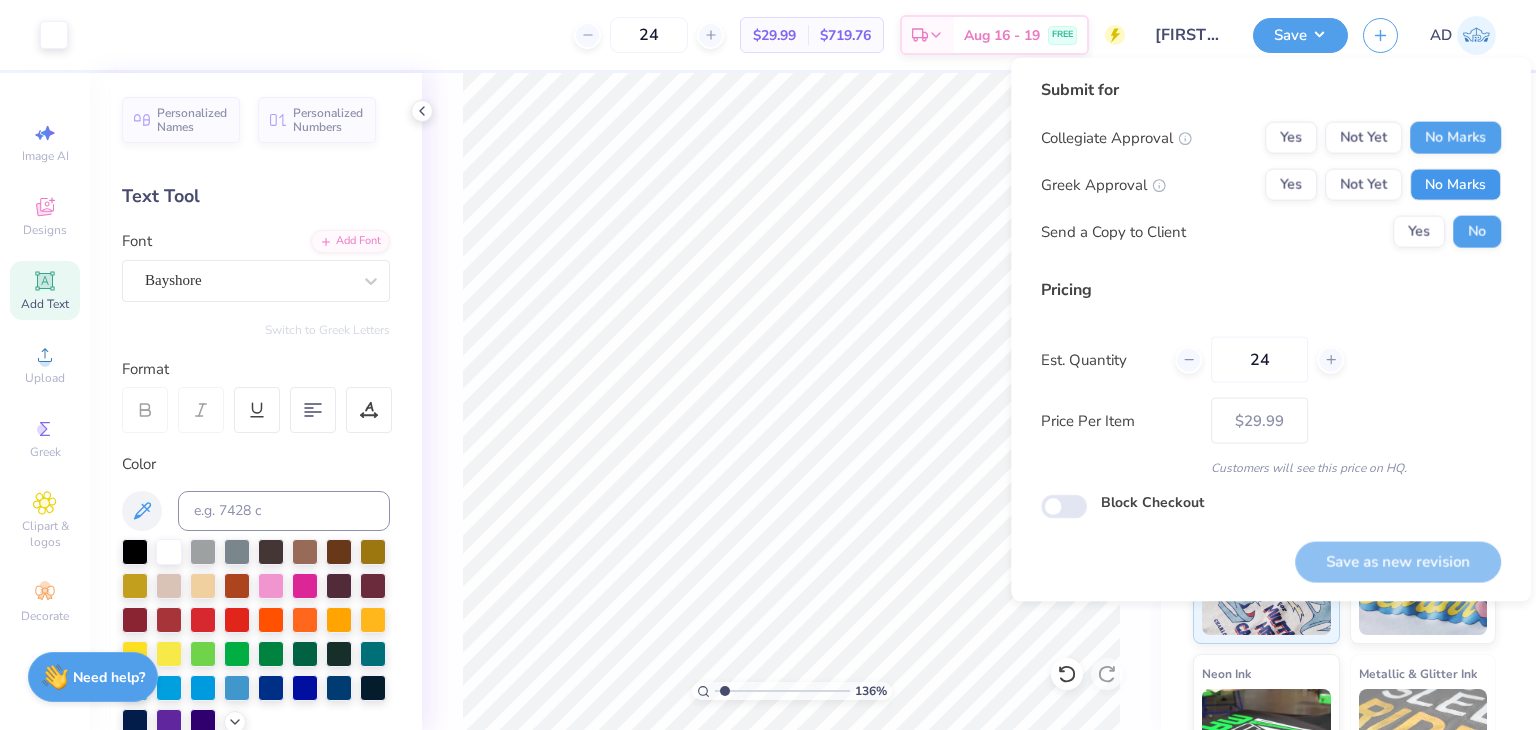 click on "No Marks" at bounding box center [1455, 185] 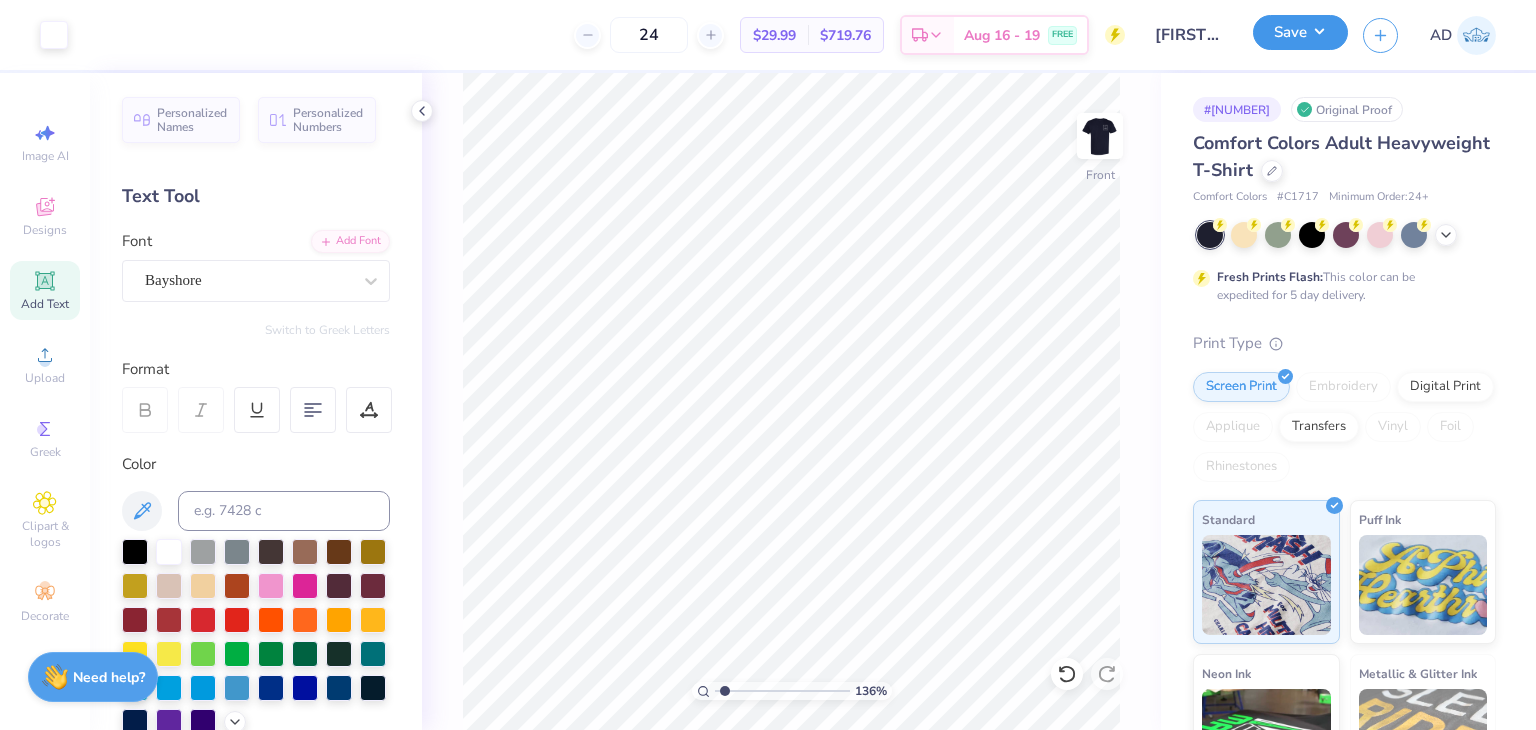 click on "Save" at bounding box center (1300, 32) 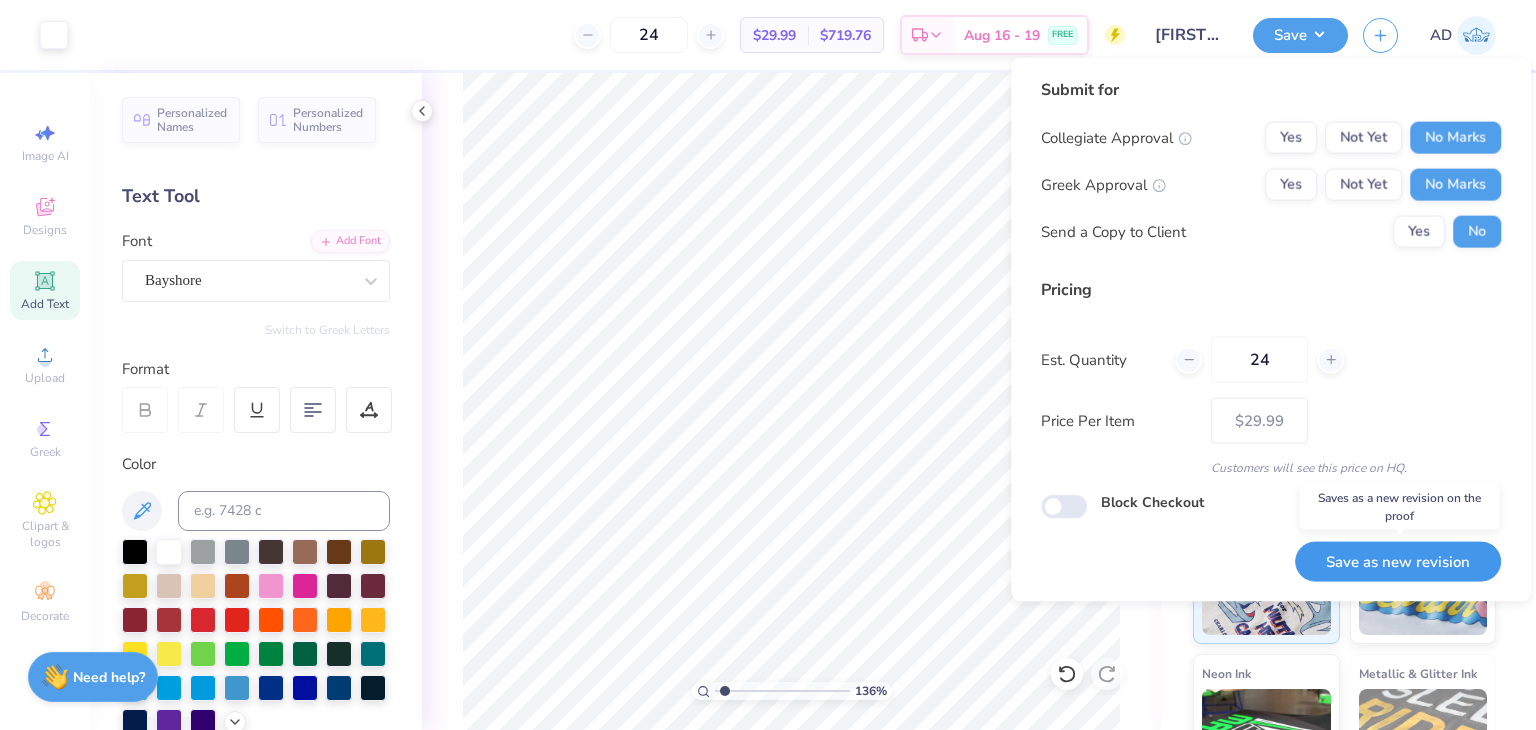 click on "Save as new revision" at bounding box center (1398, 561) 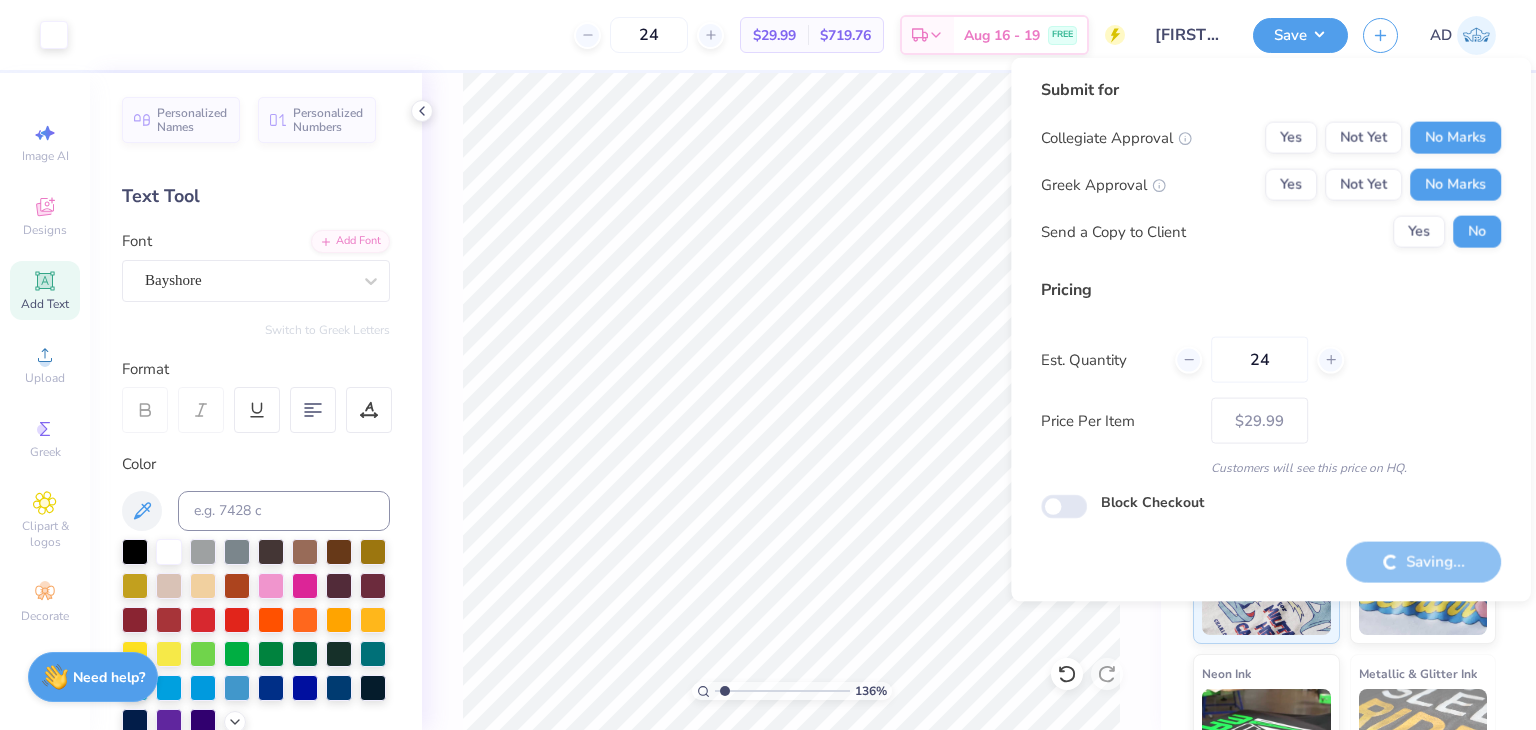type on "– –" 